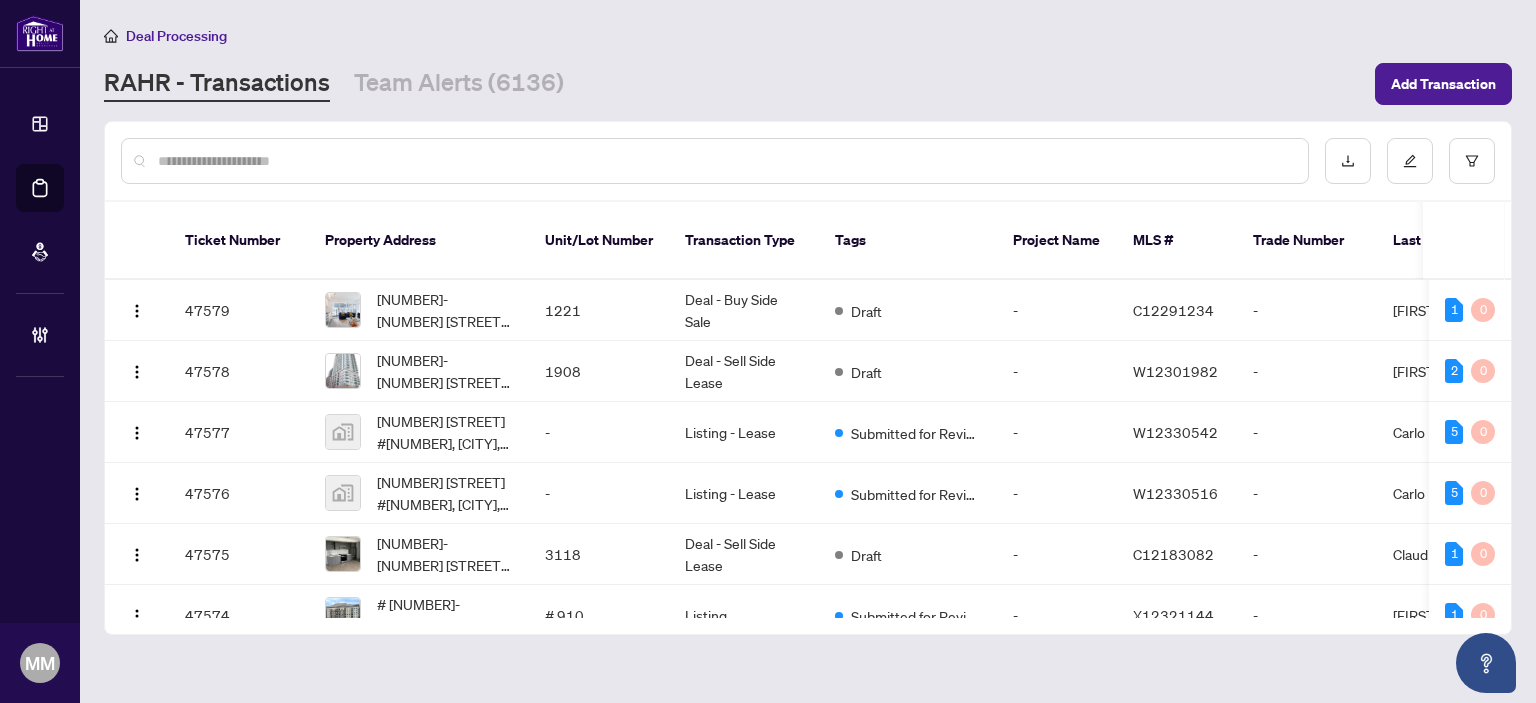 scroll, scrollTop: 0, scrollLeft: 0, axis: both 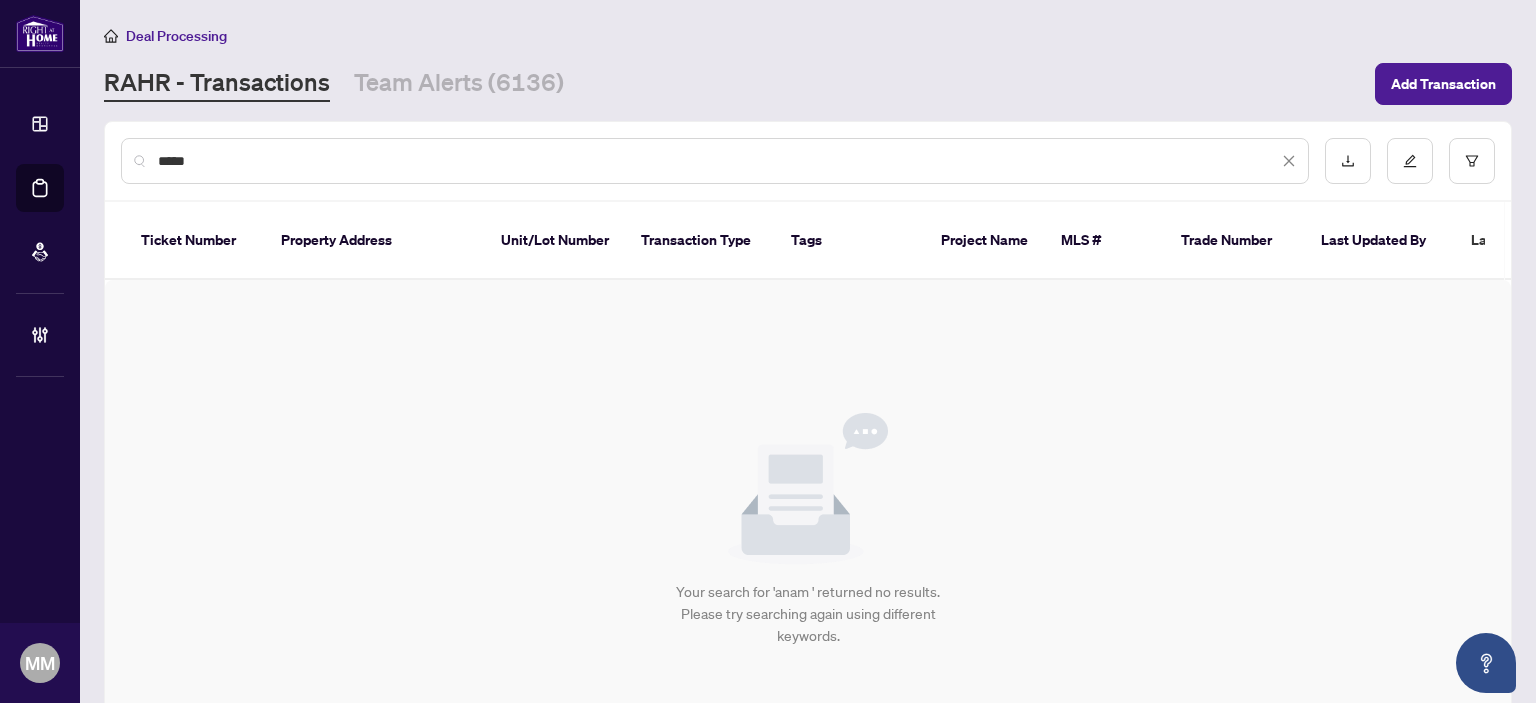 type on "****" 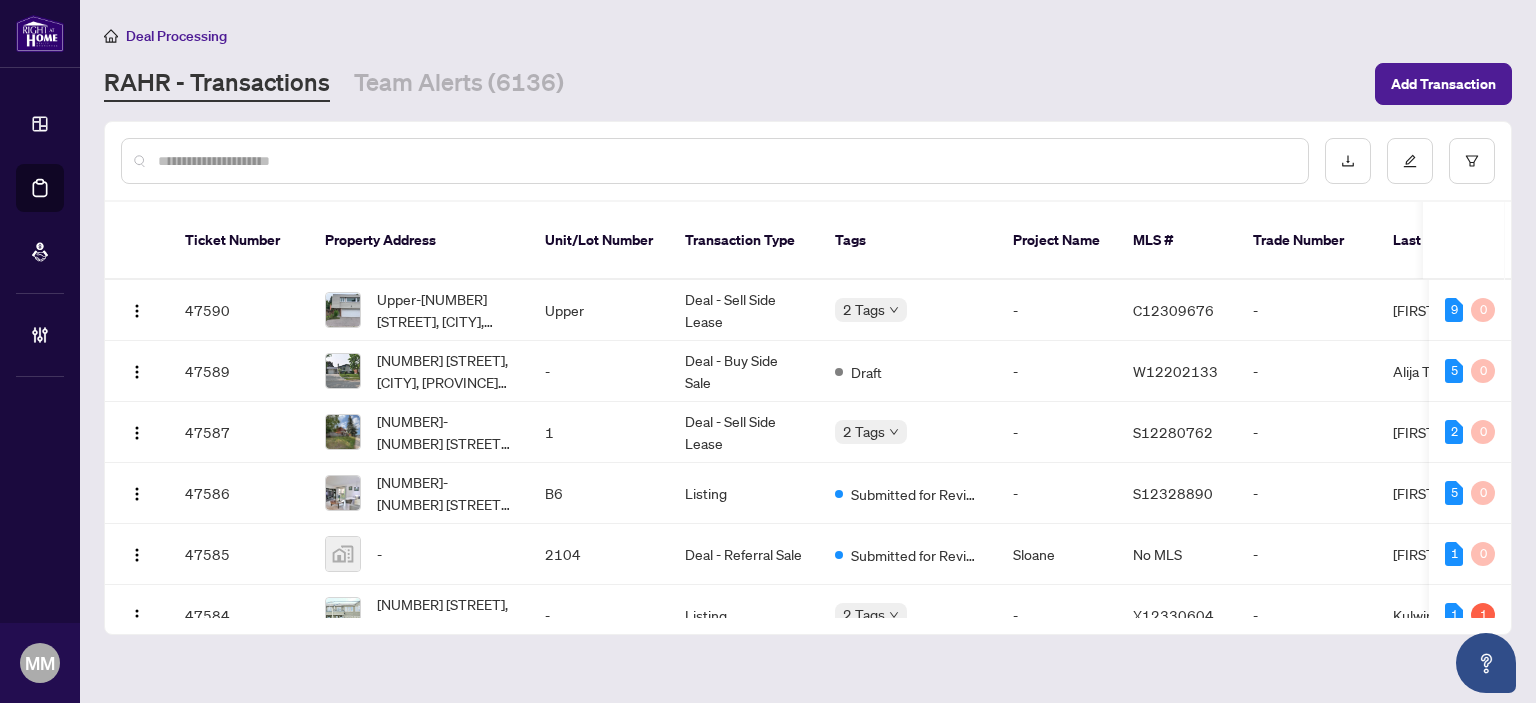 click at bounding box center (725, 161) 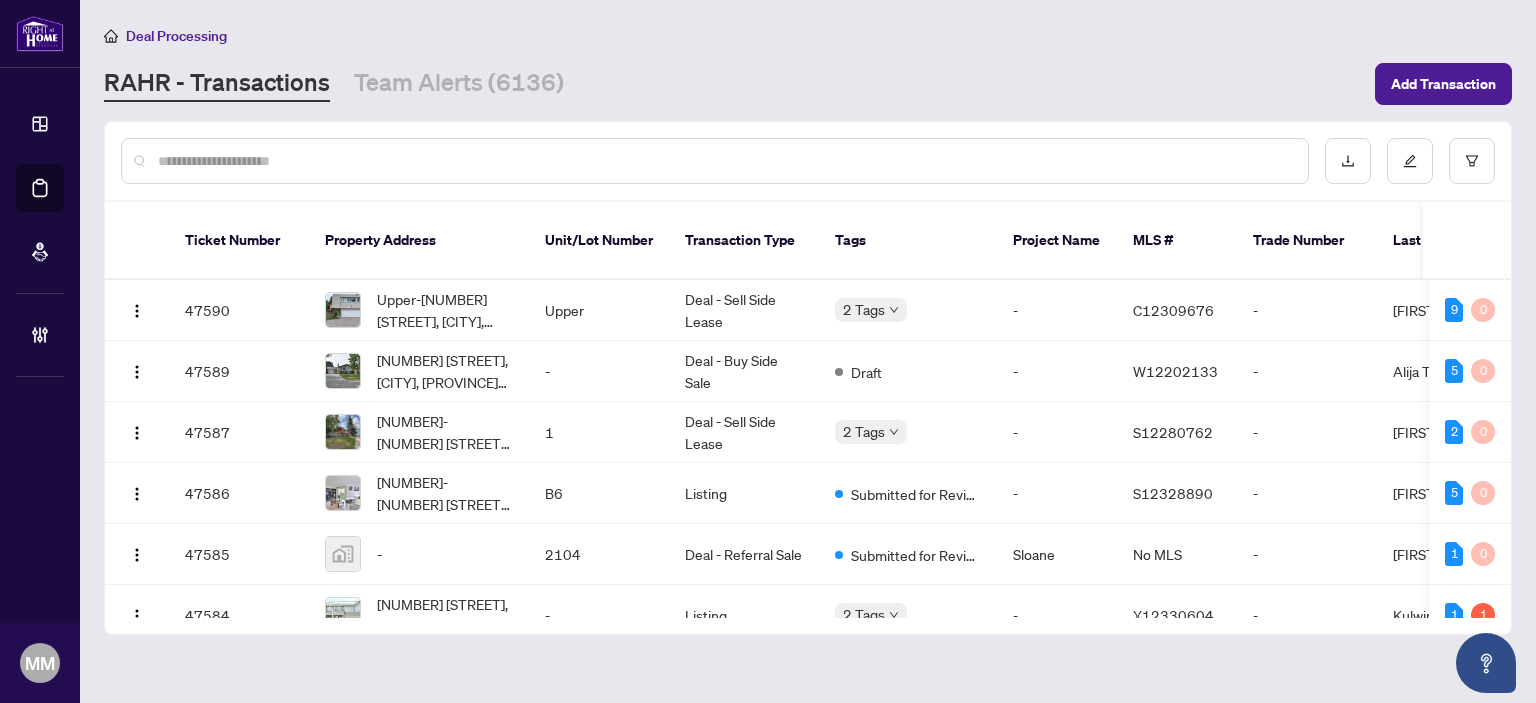 drag, startPoint x: 990, startPoint y: 171, endPoint x: 980, endPoint y: 174, distance: 10.440307 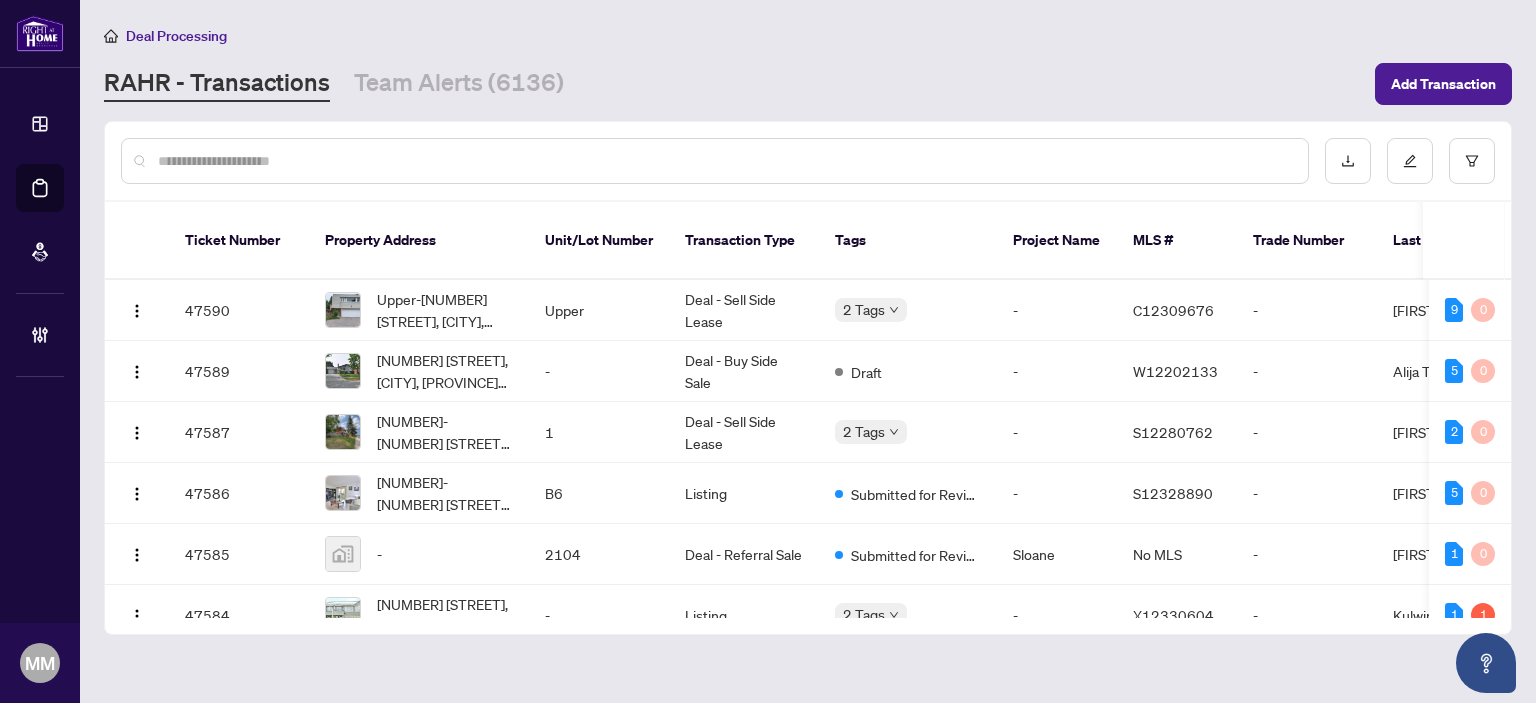 click at bounding box center [725, 161] 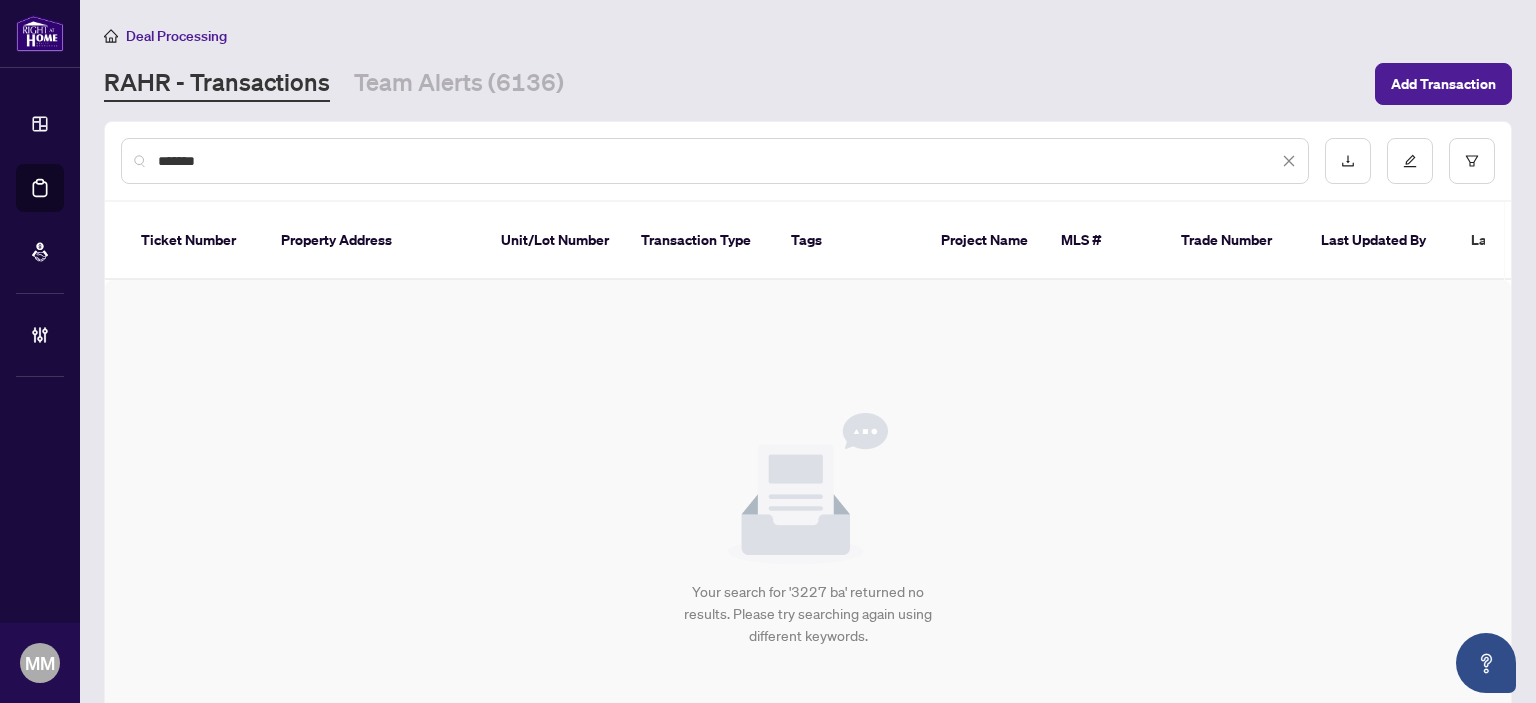 click on "*******" at bounding box center [718, 161] 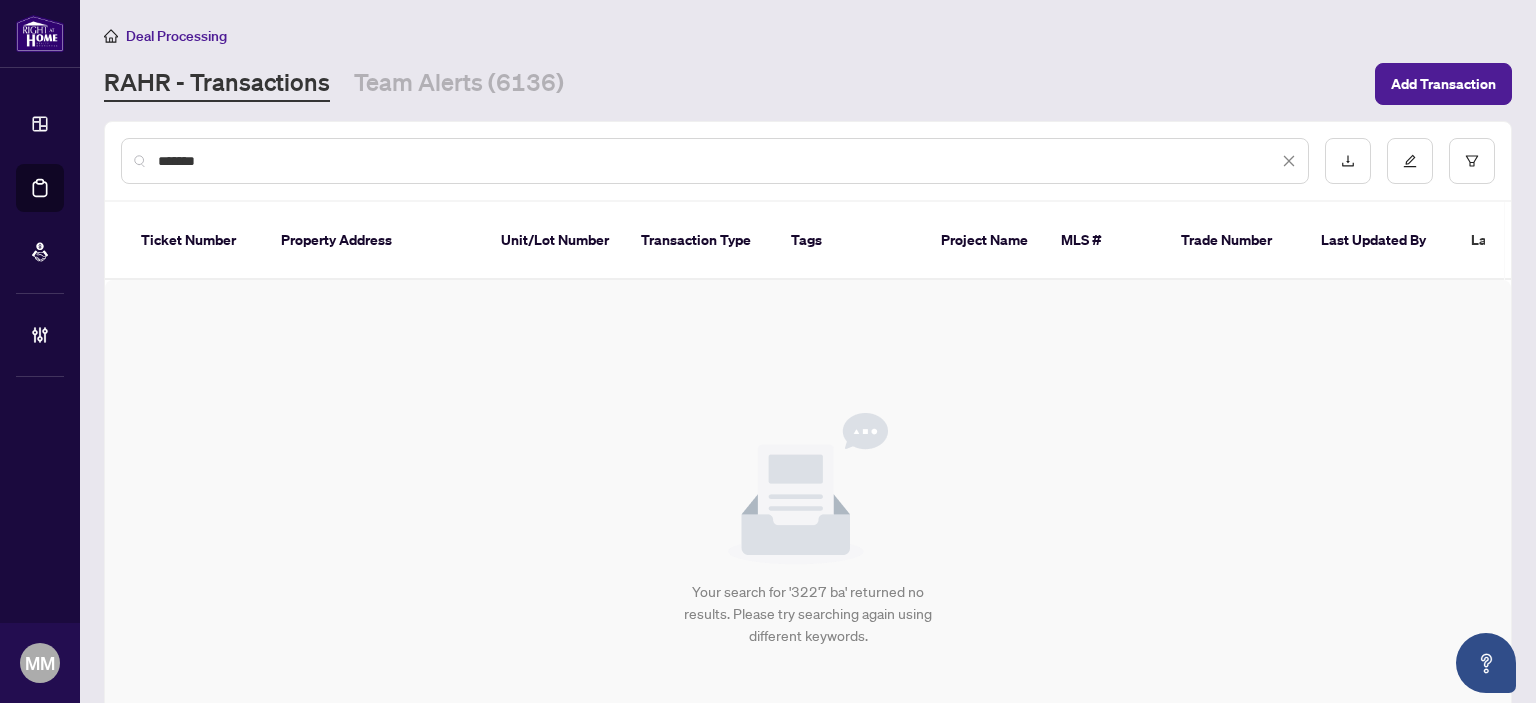 click on "*******" at bounding box center [715, 161] 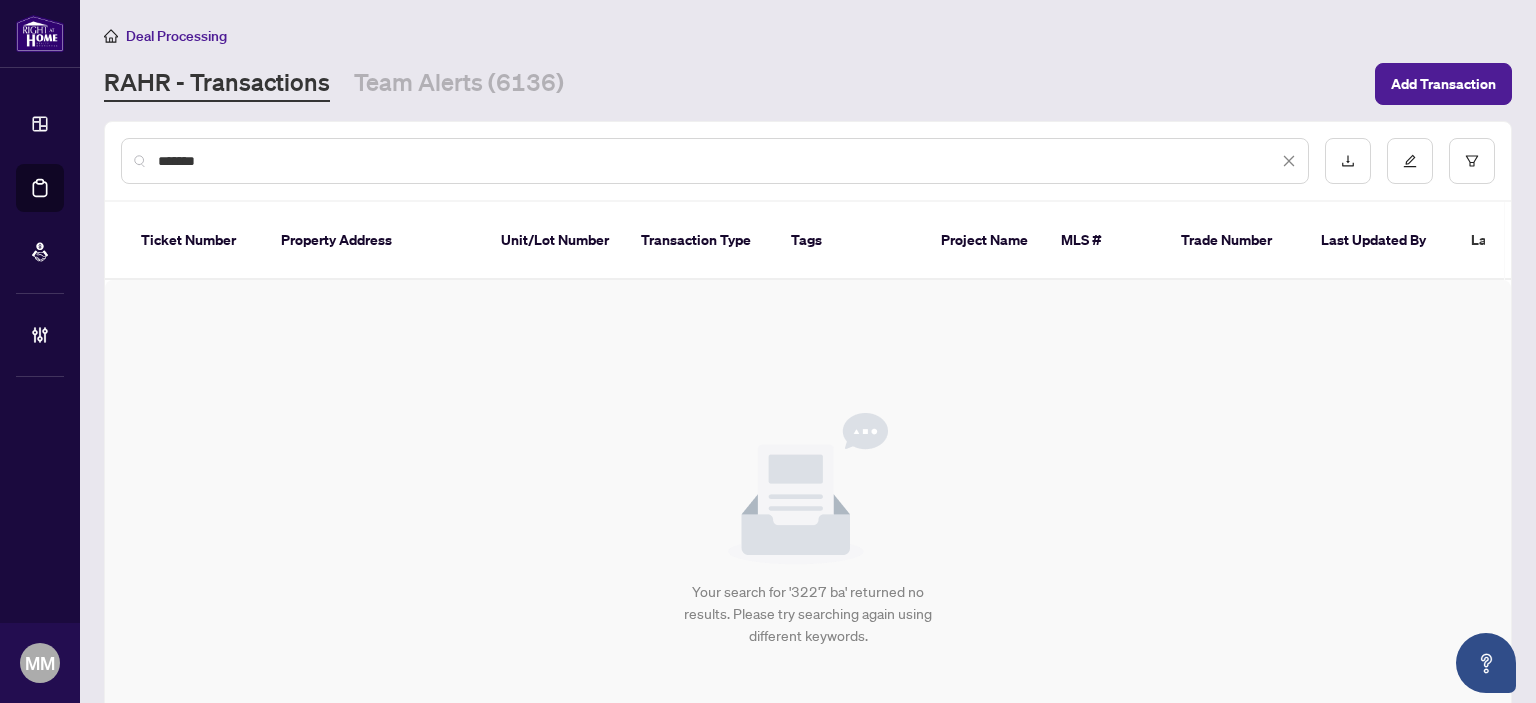 click on "*******" at bounding box center [718, 161] 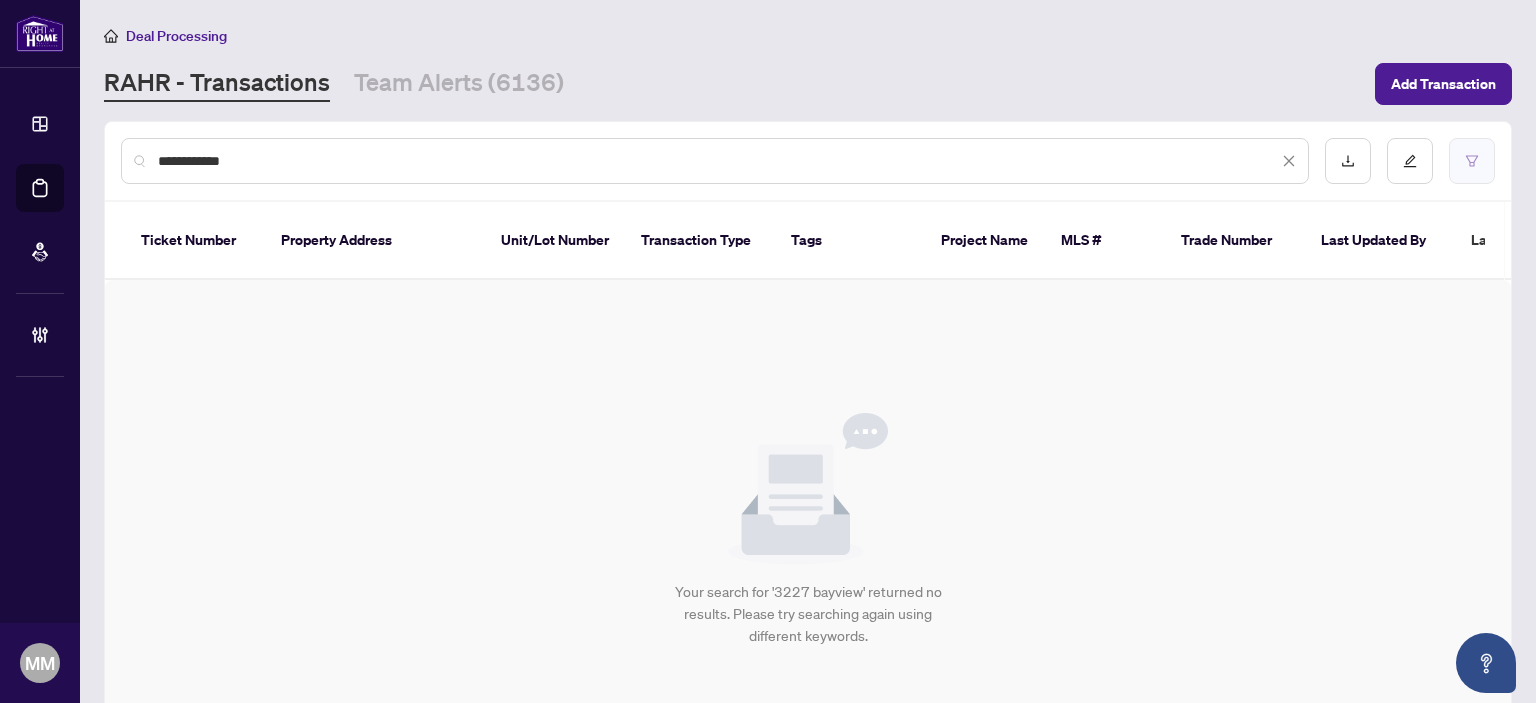 click at bounding box center (1472, 161) 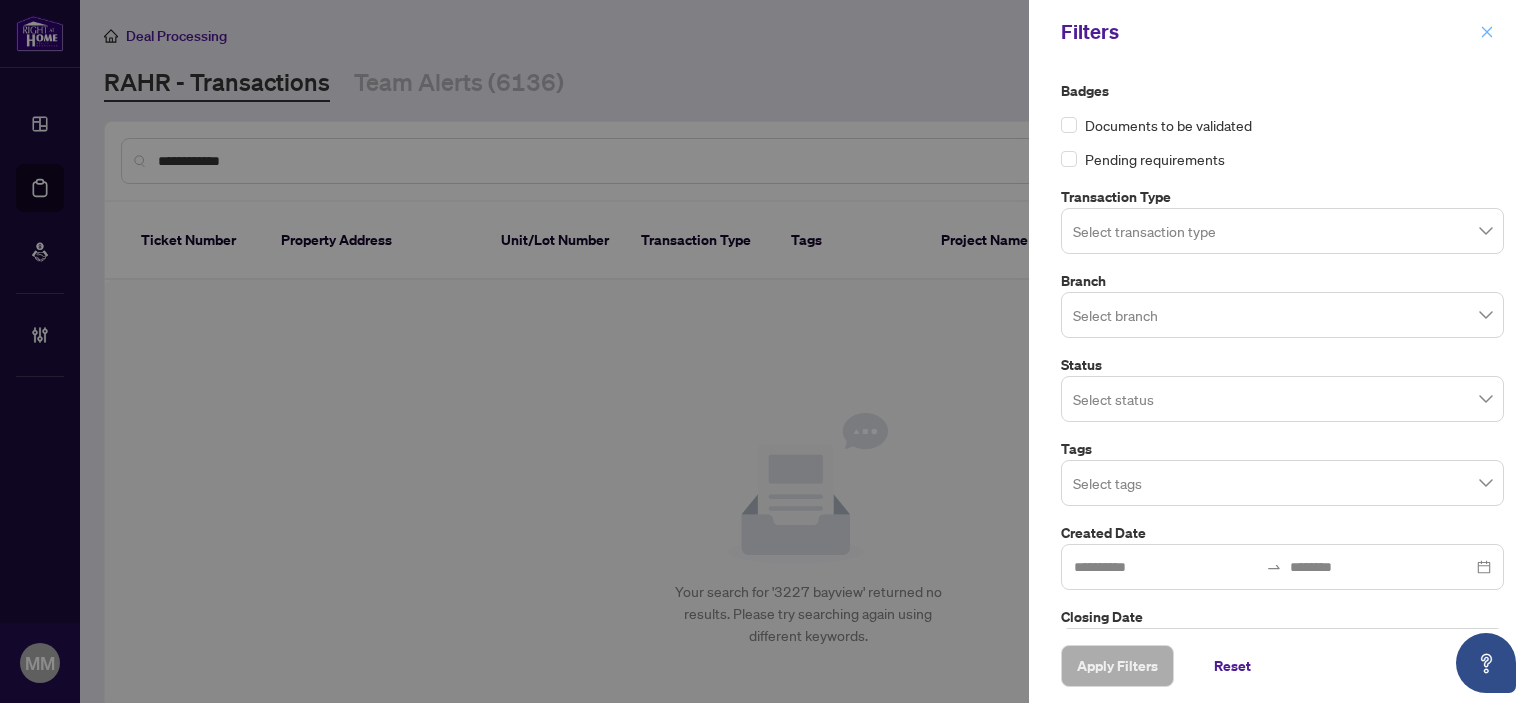 click 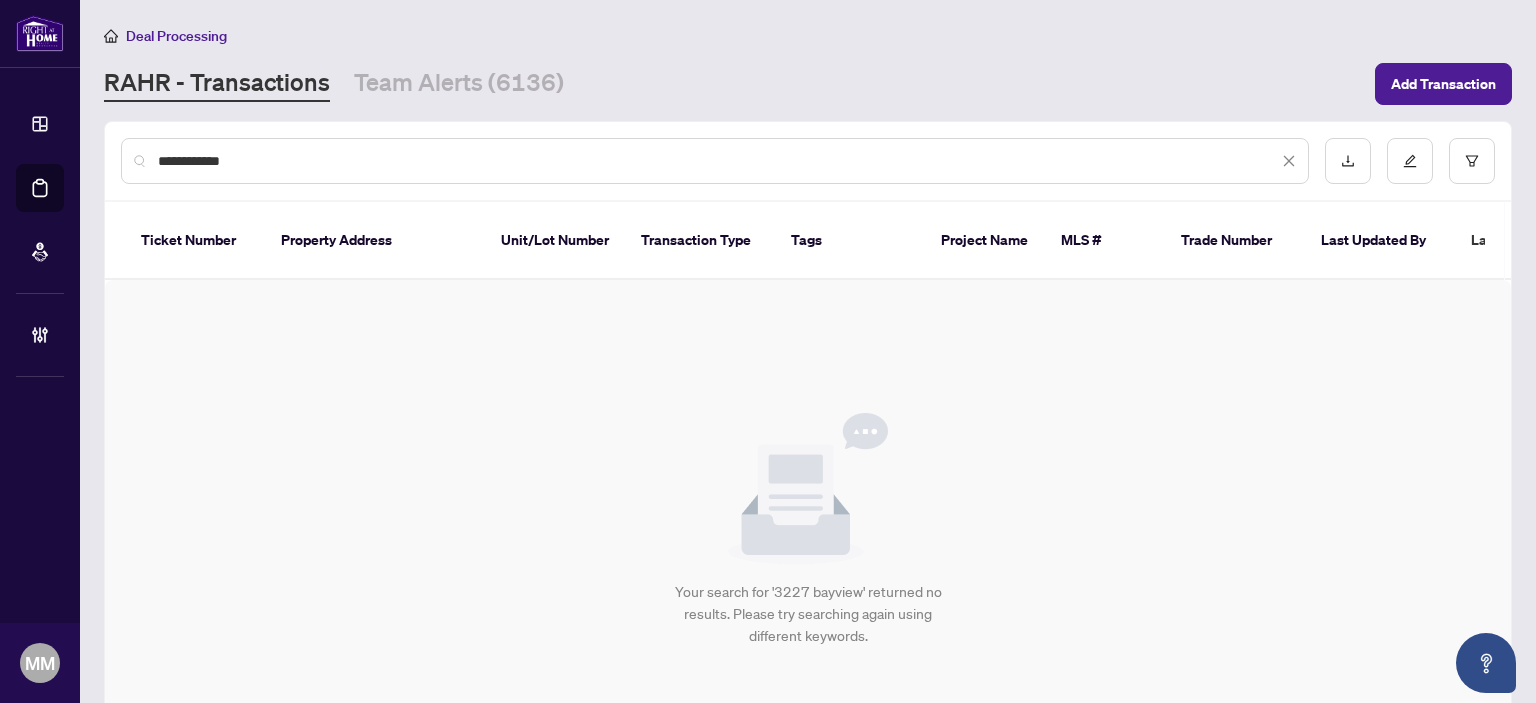 click on "**********" at bounding box center [718, 161] 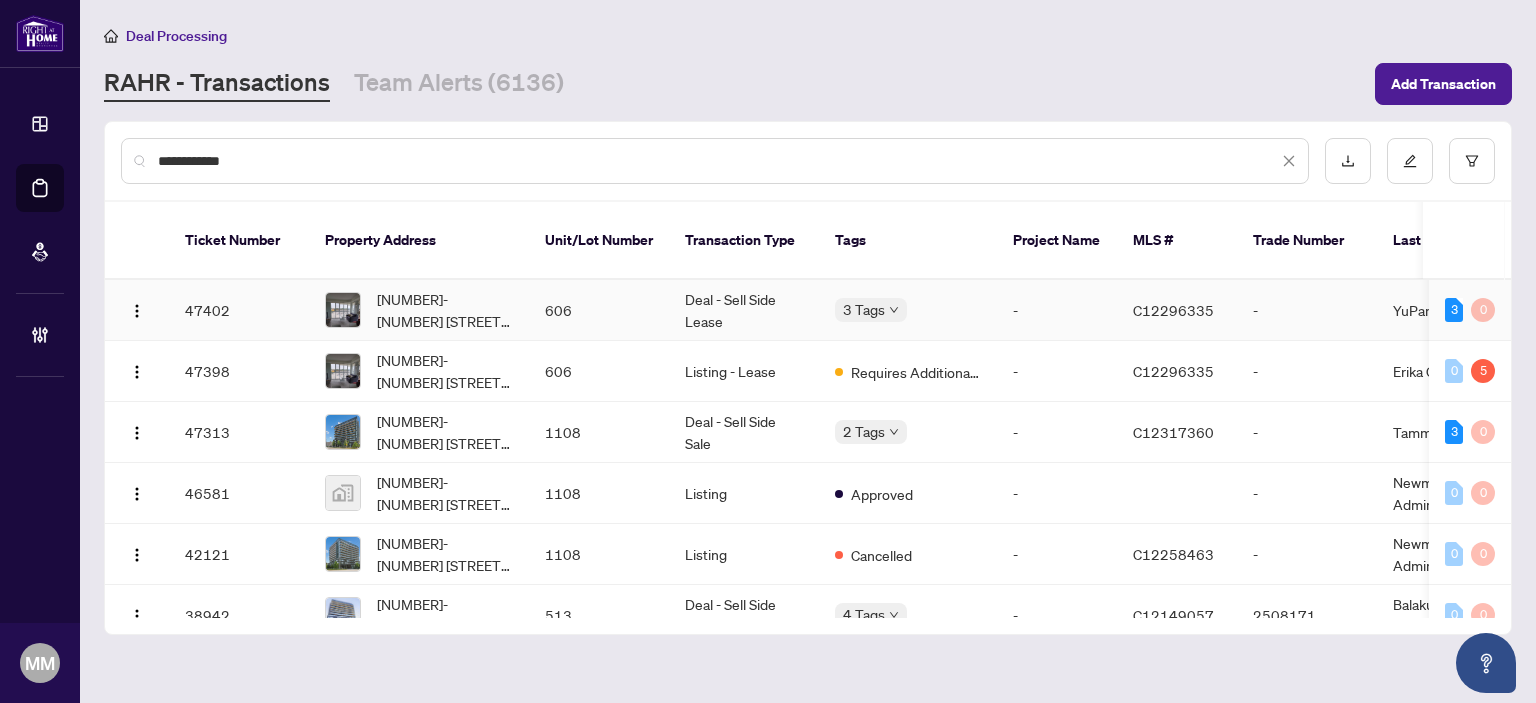 type on "**********" 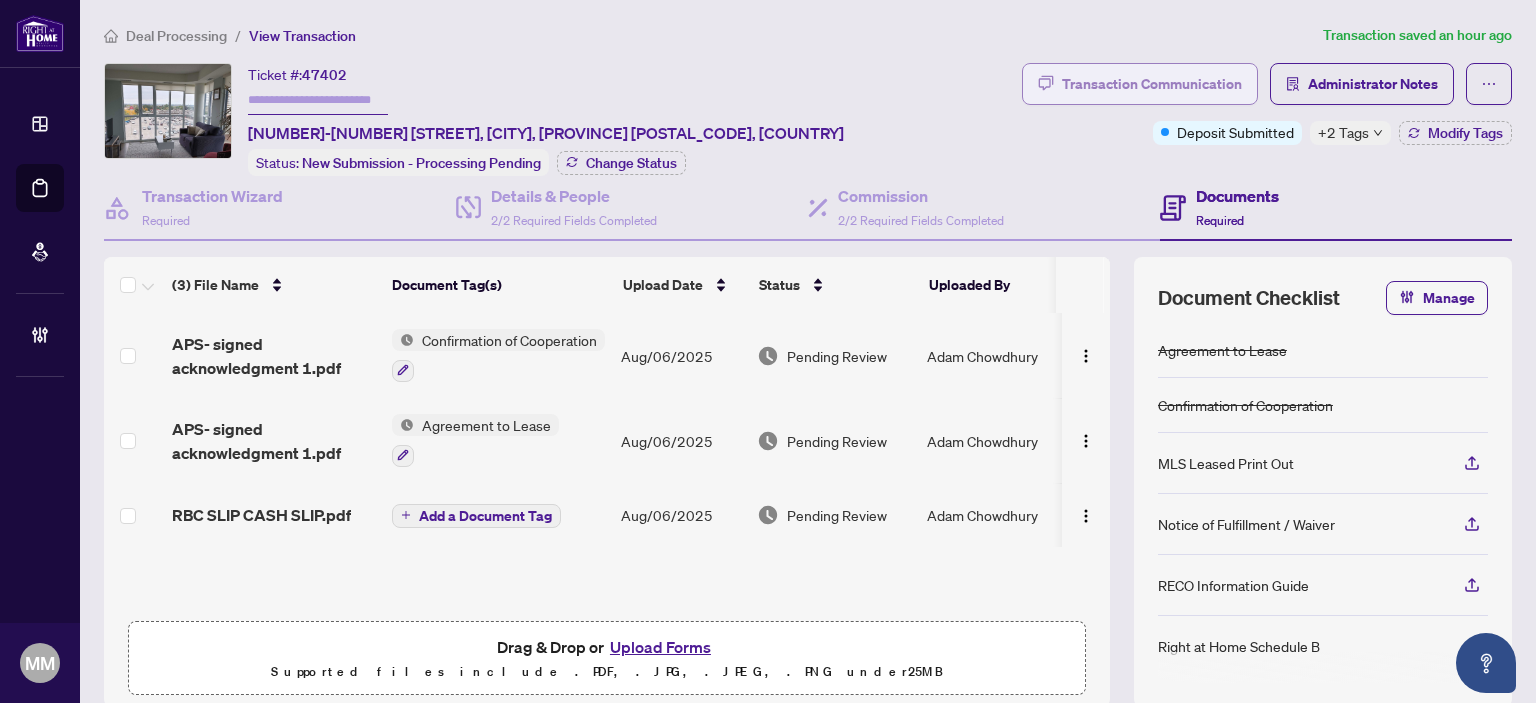click on "Transaction Communication" at bounding box center [1152, 84] 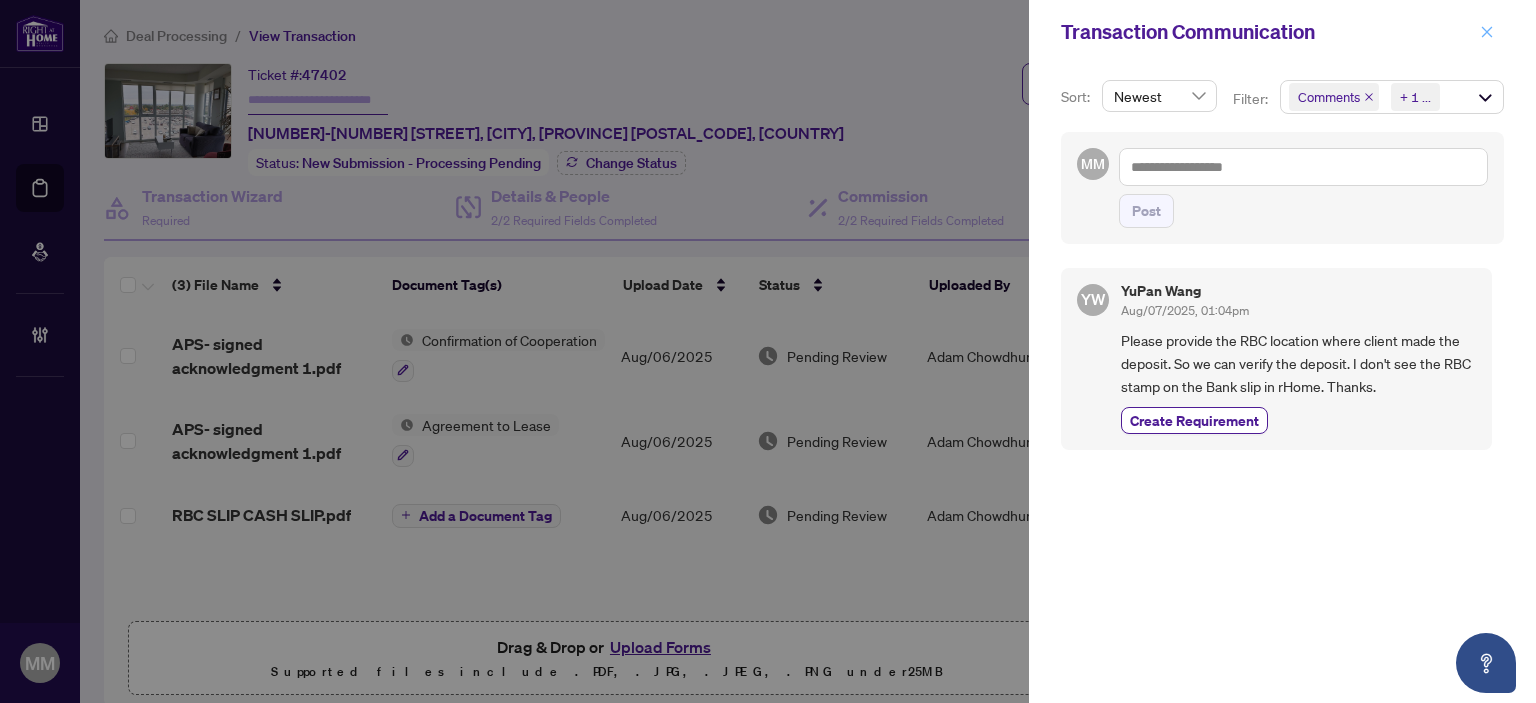 click 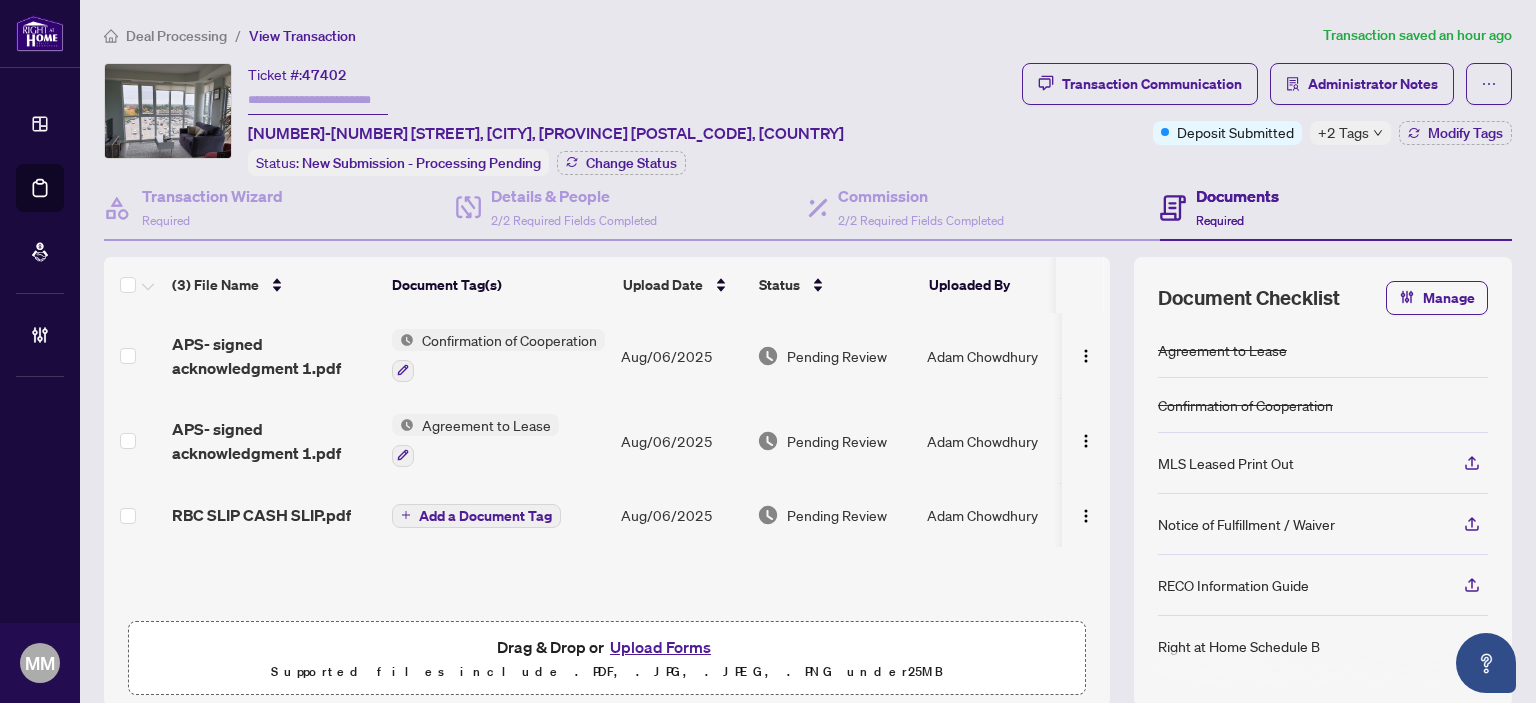 scroll, scrollTop: 0, scrollLeft: 0, axis: both 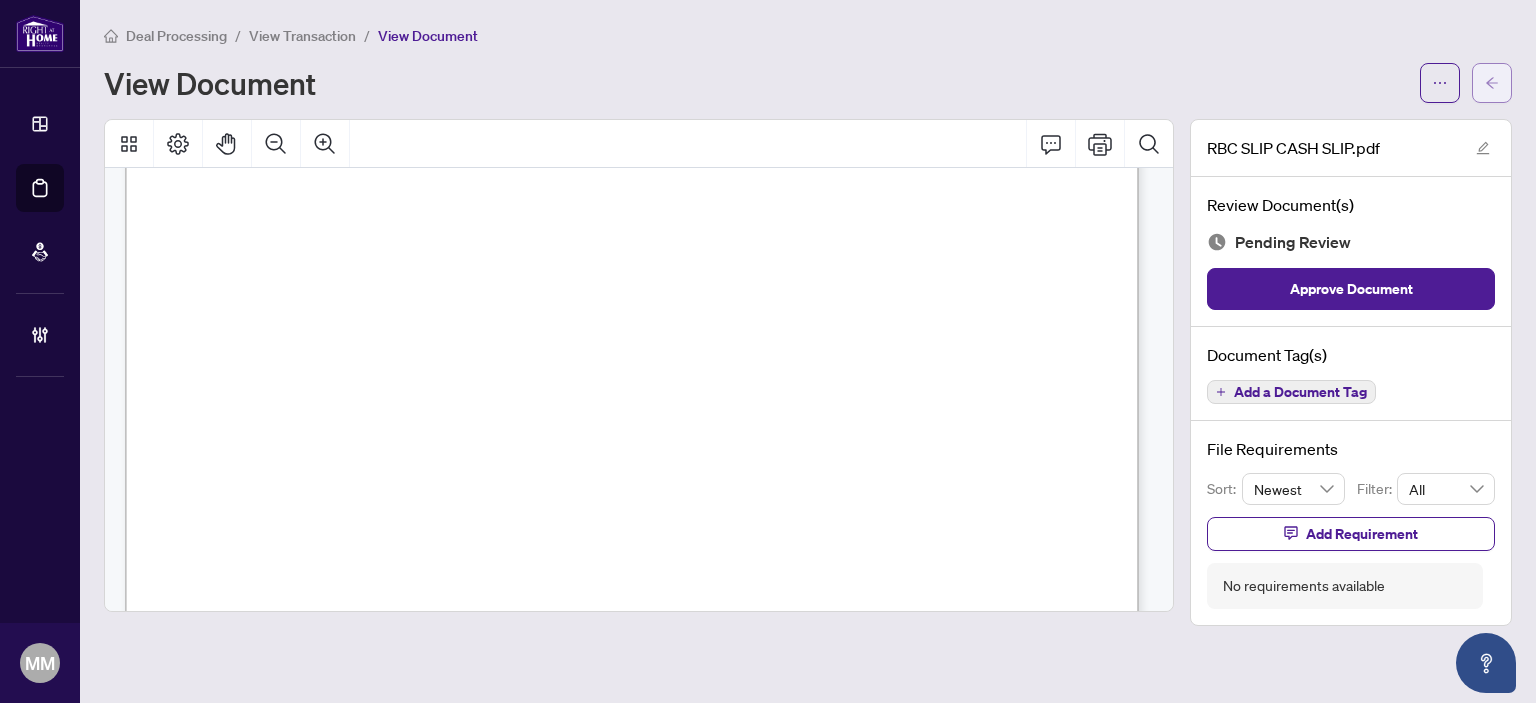 click at bounding box center (1492, 83) 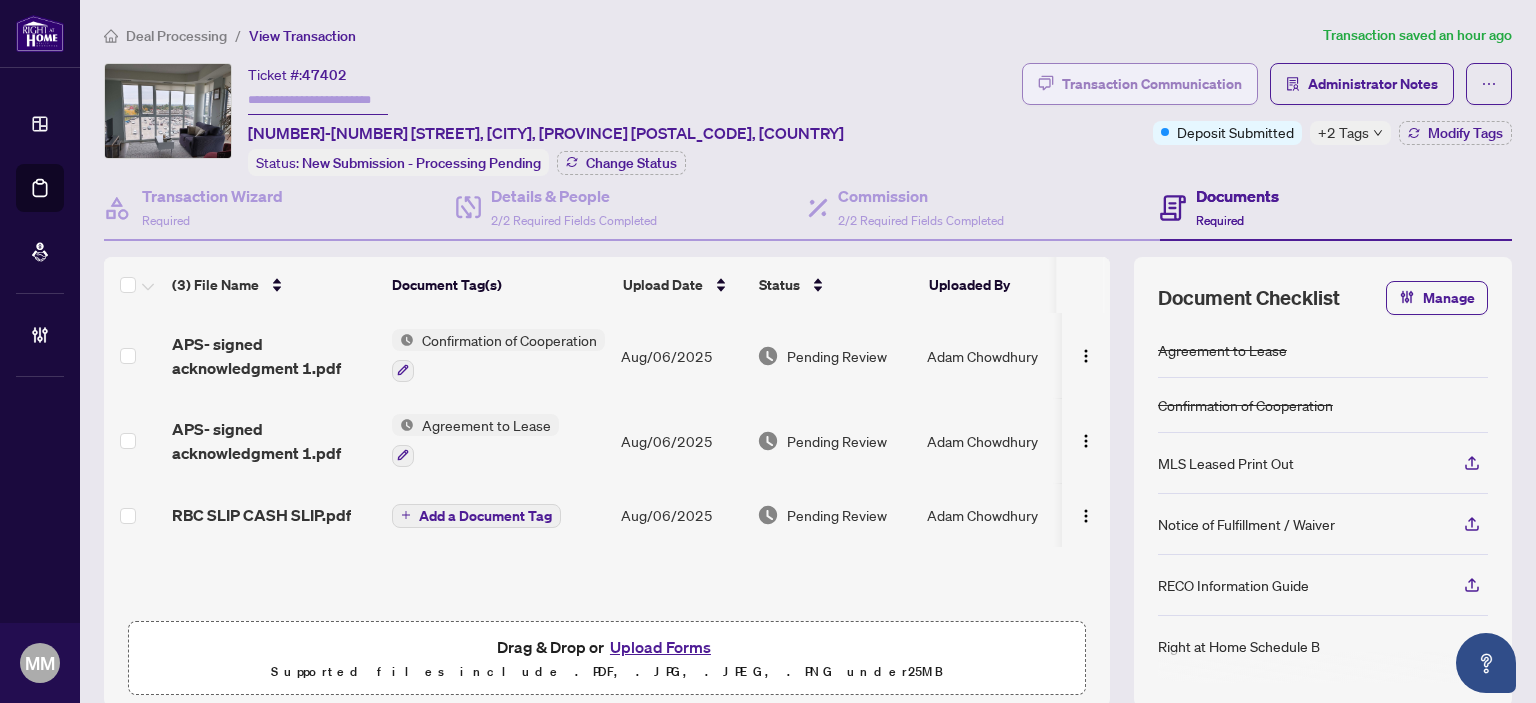 click on "Transaction Communication" at bounding box center (1152, 84) 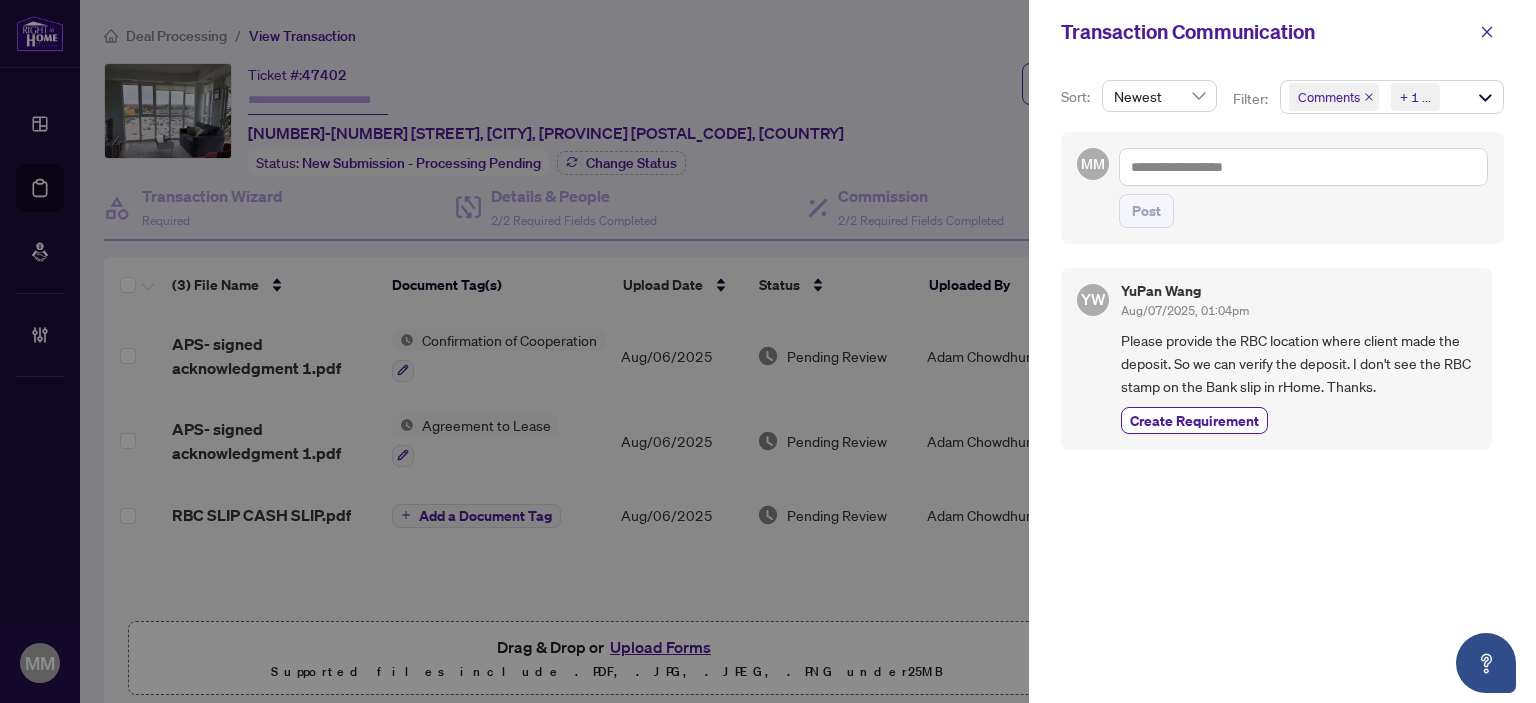 click on "Please provide the RBC location where client made the deposit. So we can verify the deposit. I don't see the RBC stamp on the Bank slip in rHome. Thanks." at bounding box center (1298, 364) 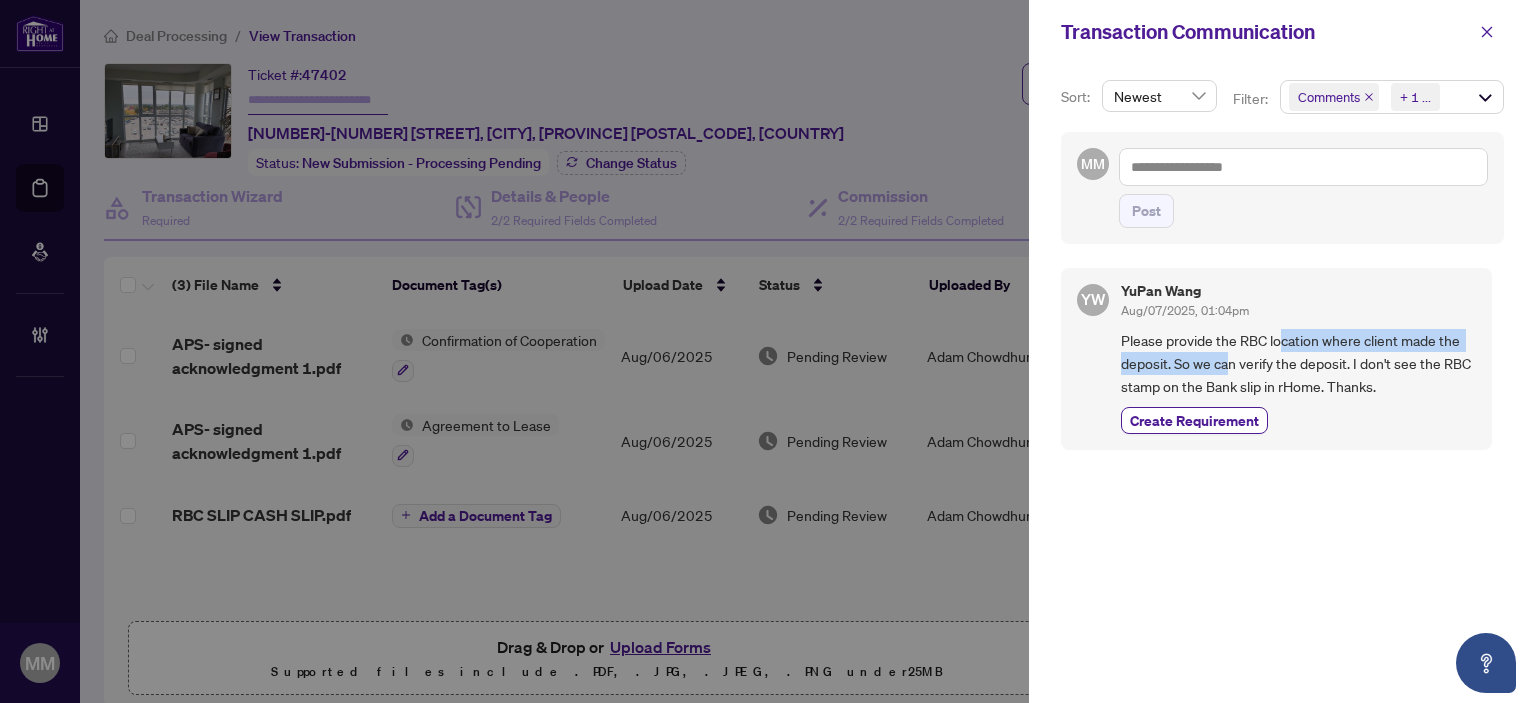 drag, startPoint x: 1226, startPoint y: 367, endPoint x: 1282, endPoint y: 338, distance: 63.06346 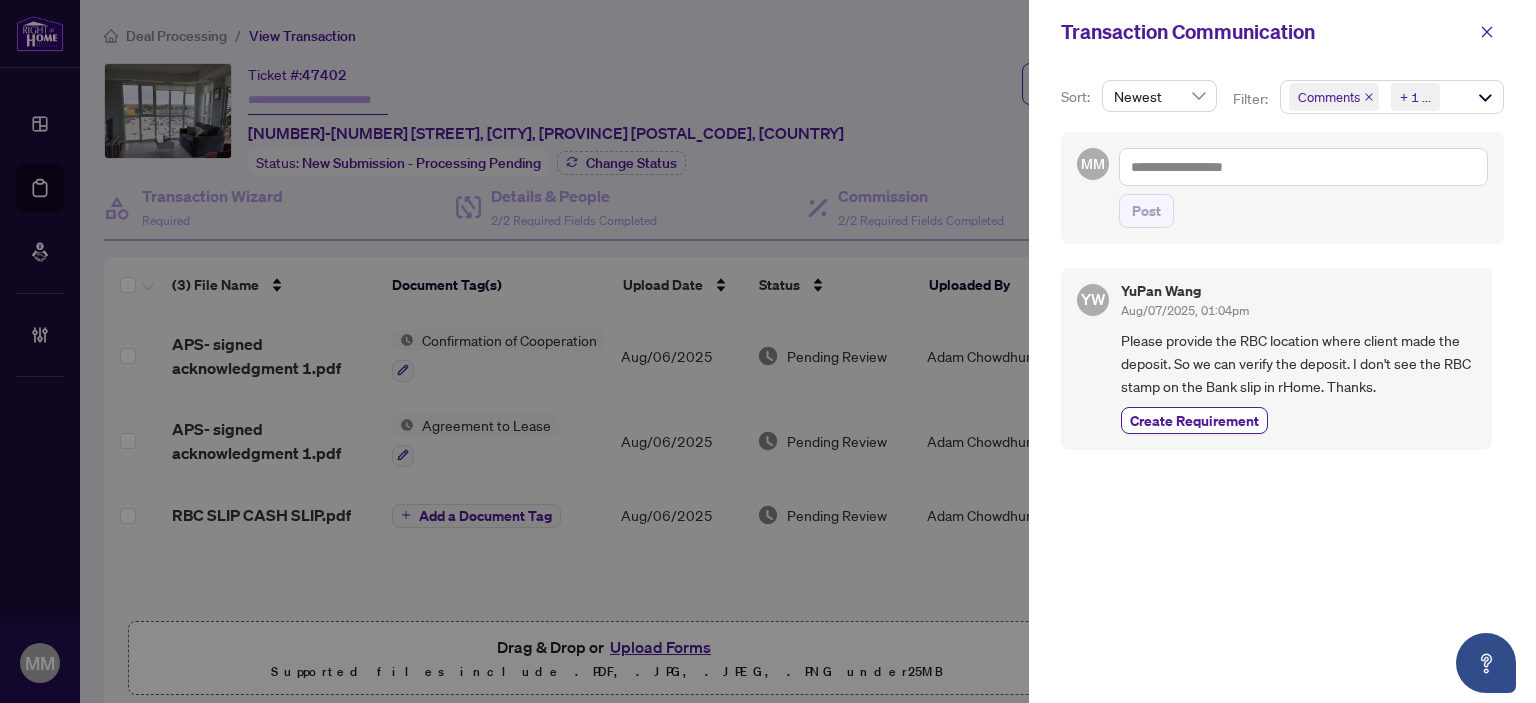 click on "[FIRST] [LAST] Aug/07/2025, [TIME] Please provide the RBC location where client made the deposit. So we can verify the deposit. I don't see the RBC stamp on the Bank slip in rHome. Thanks. Create Requirement" at bounding box center (1298, 359) 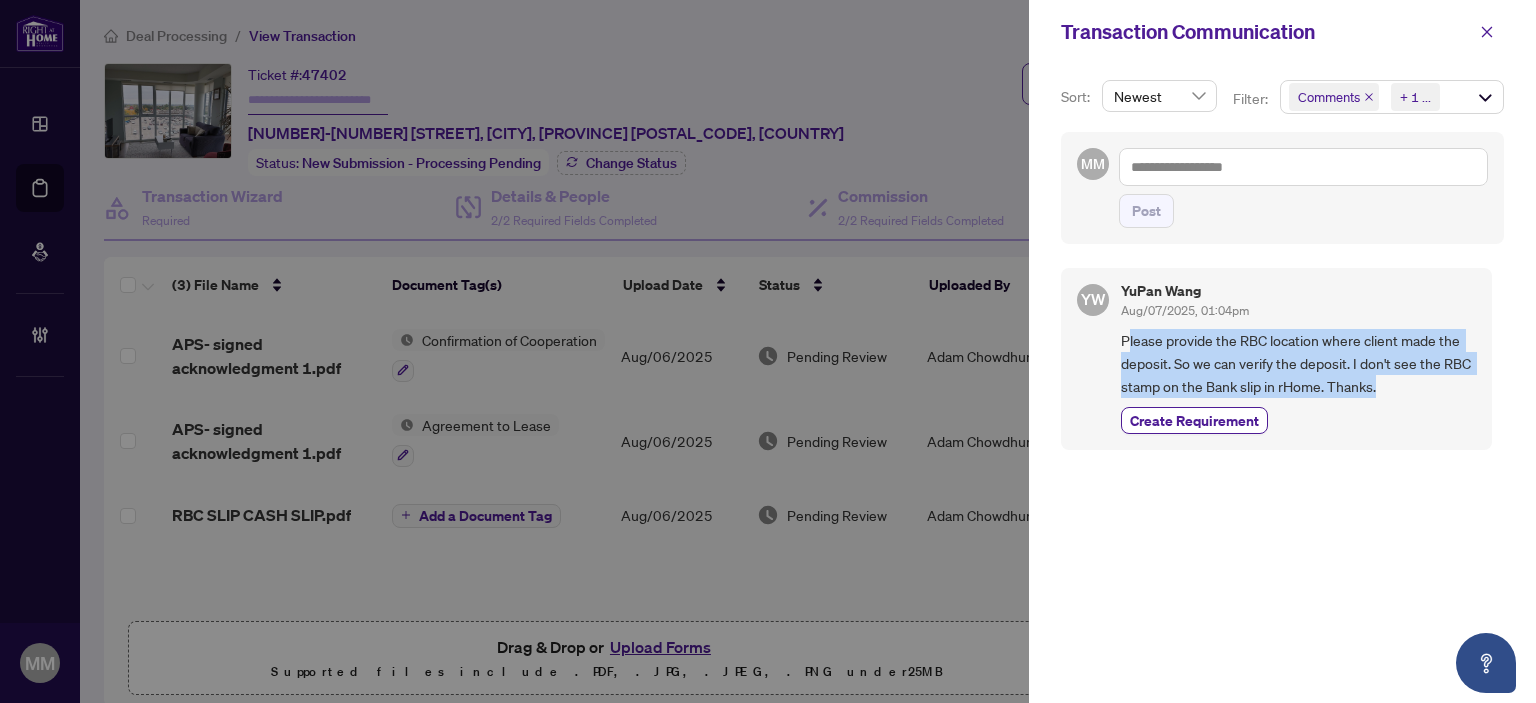 drag, startPoint x: 1376, startPoint y: 376, endPoint x: 1129, endPoint y: 343, distance: 249.1947 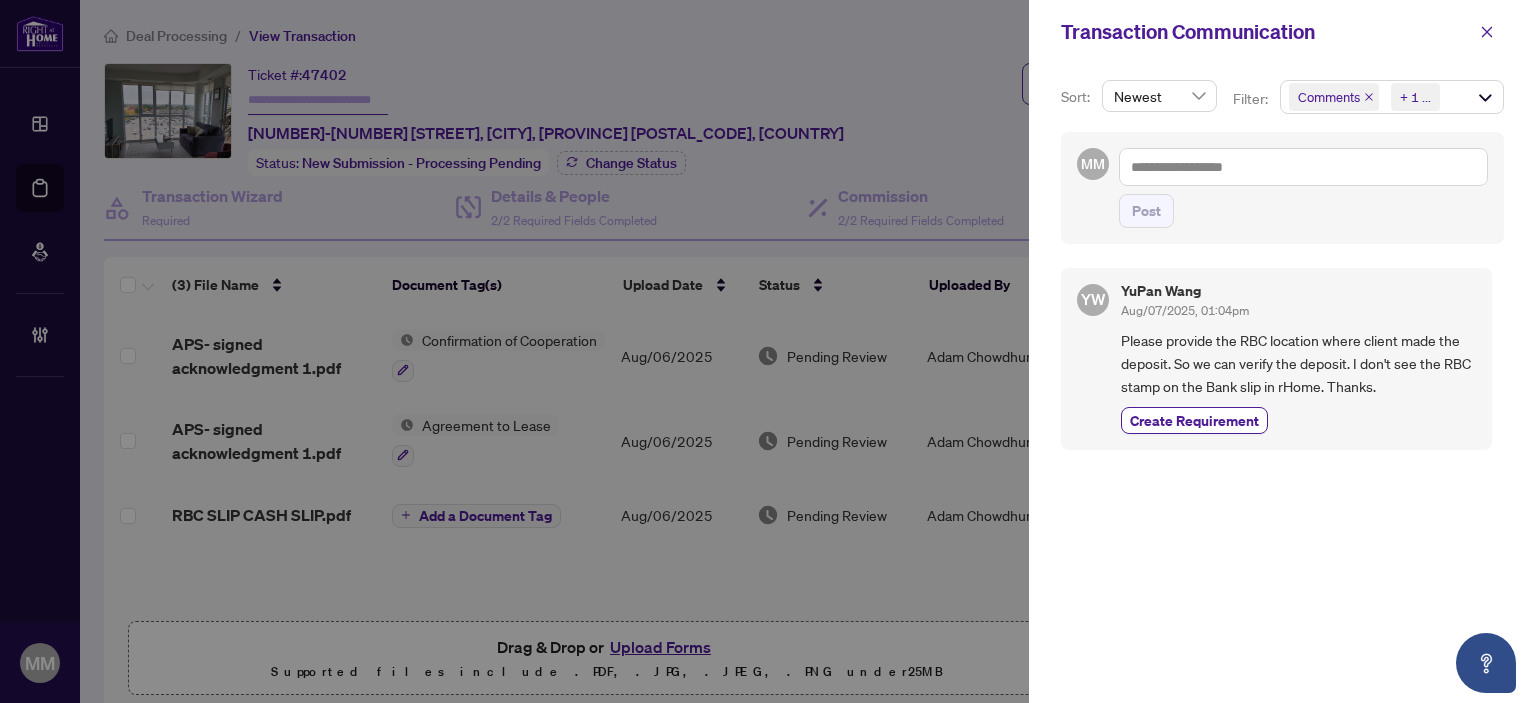 click on "Please provide the RBC location where client made the deposit. So we can verify the deposit. I don't see the RBC stamp on the Bank slip in rHome. Thanks." at bounding box center [1298, 364] 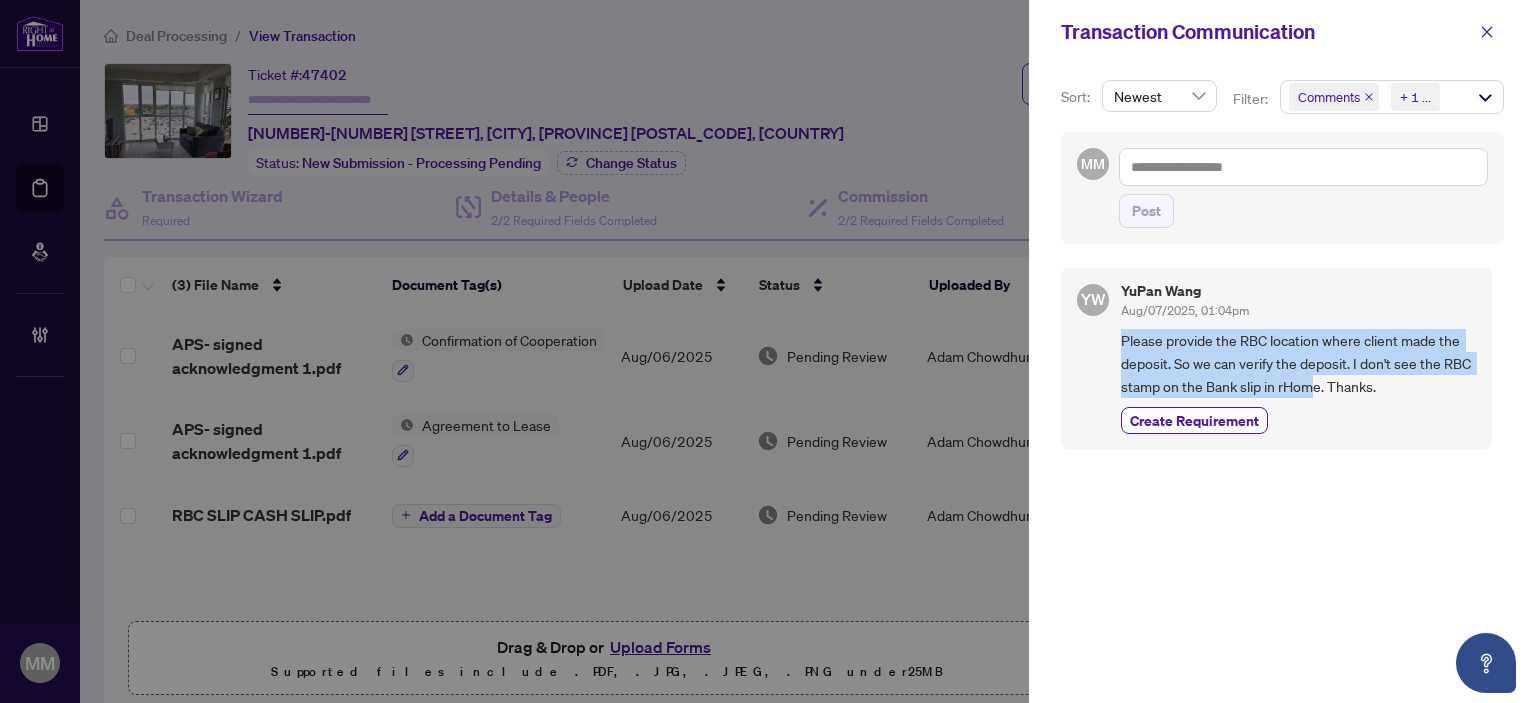 drag, startPoint x: 1122, startPoint y: 339, endPoint x: 1374, endPoint y: 383, distance: 255.81242 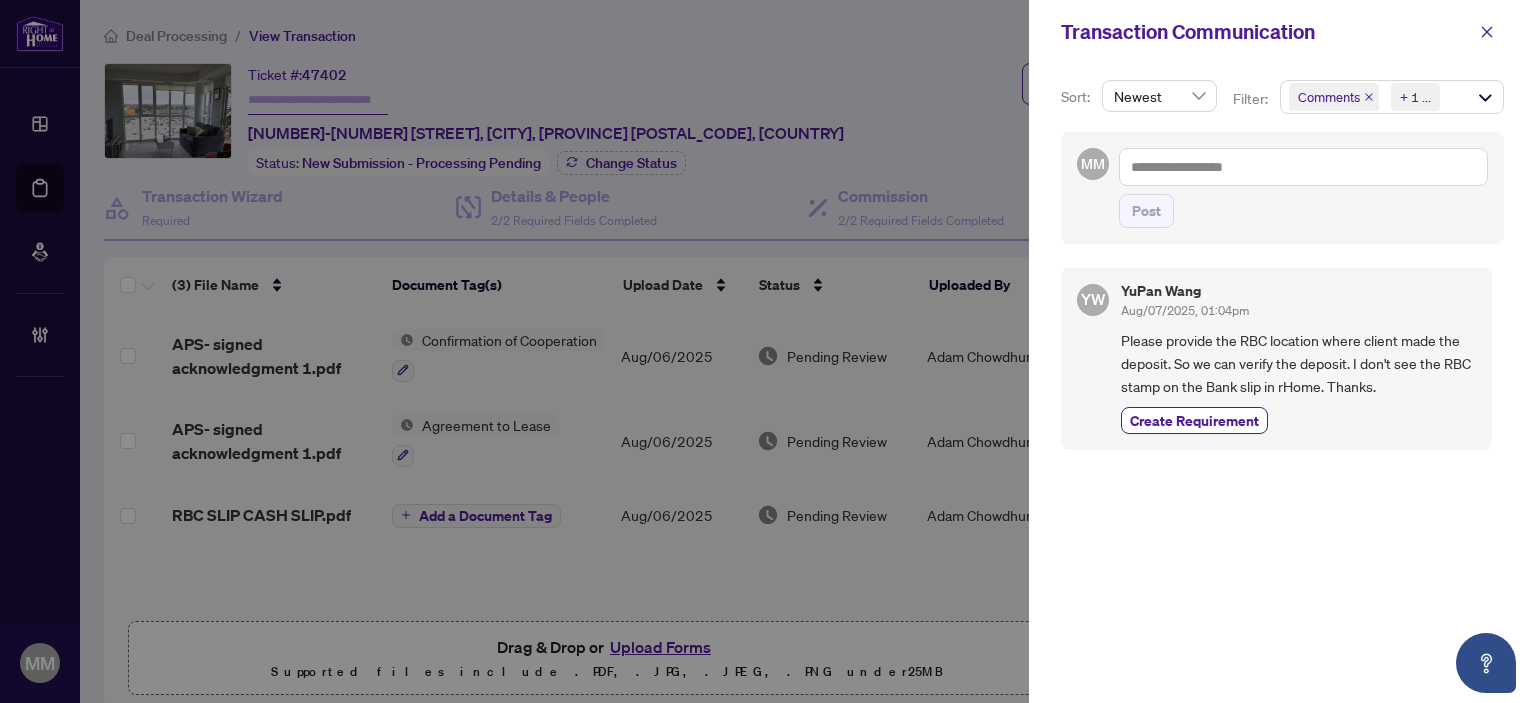 click on "Please provide the RBC location where client made the deposit. So we can verify the deposit. I don't see the RBC stamp on the Bank slip in rHome. Thanks." at bounding box center [1298, 364] 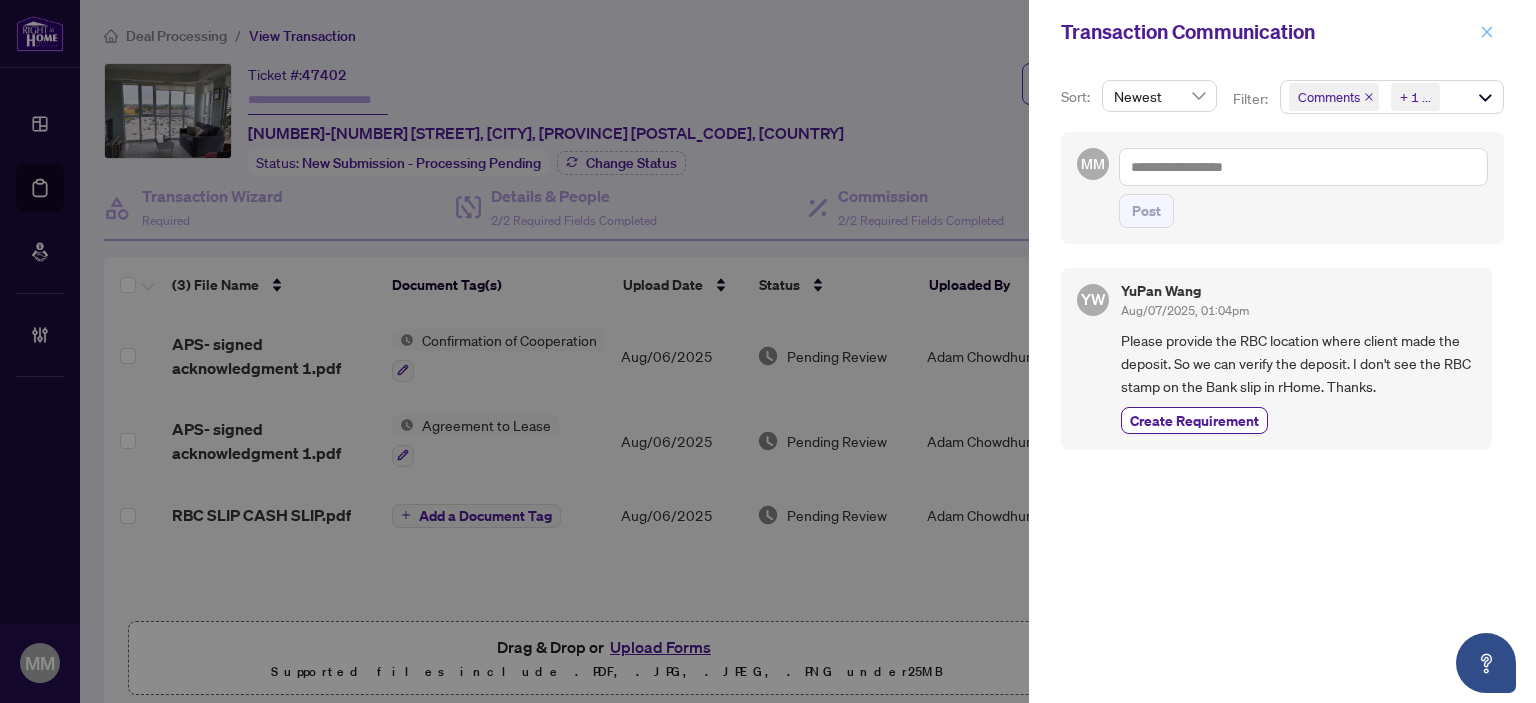 click 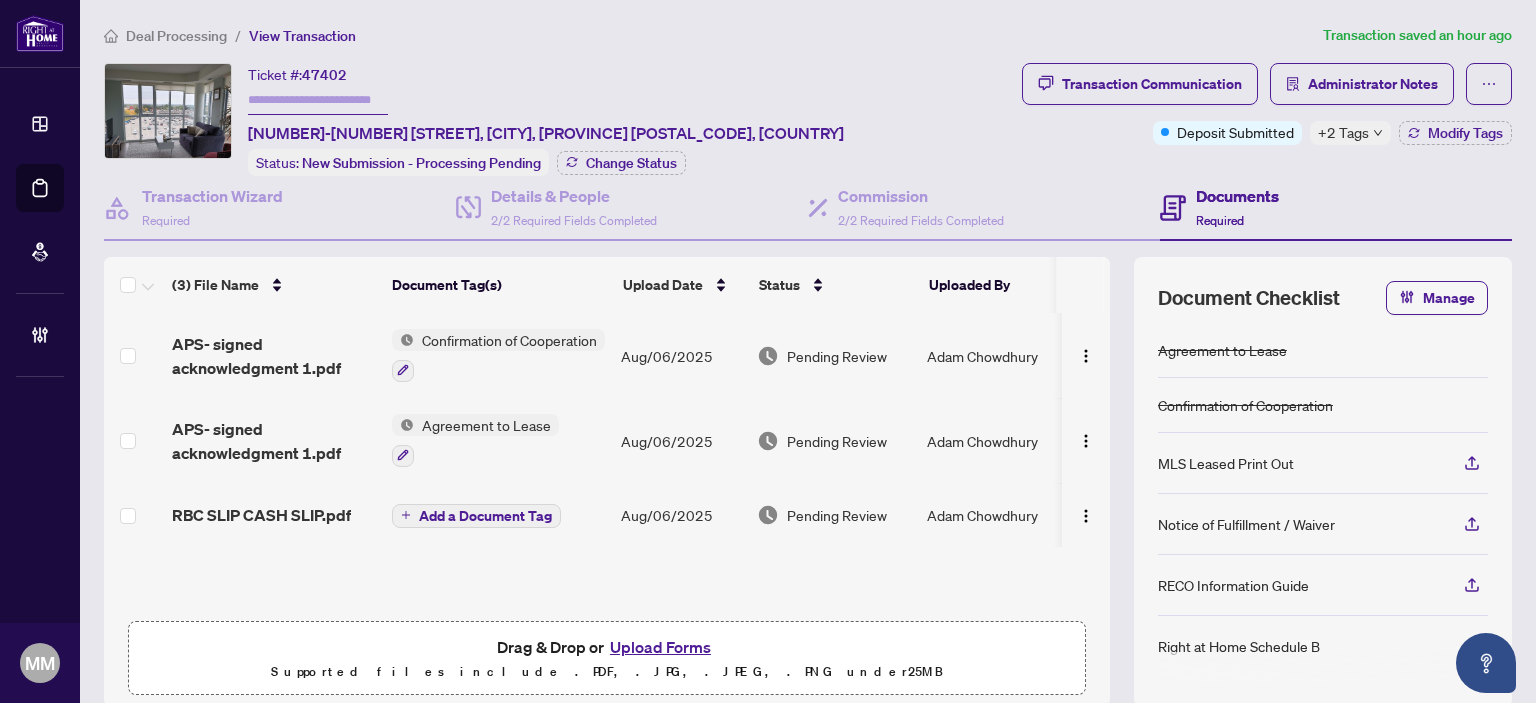 click on "(3) File Name Document Tag(s) Upload Date Status Uploaded By APS- signed acknowledgment 1.pdf Confirmation of Cooperation Aug/06/2025 Pending Review [FIRST] [LAST] APS- signed acknowledgment 1.pdf Agreement to Lease Aug/06/2025 Pending Review [FIRST] [LAST] RBC SLIP CASH SLIP.pdf Add a Document Tag Aug/06/2025 Pending Review [FIRST] [LAST] Drag & Drop or Upload Forms Supported files include .PDF, .JPG, .JPEG, .PNG under 25 MB Document Checklist Manage Agreement to Lease Confirmation of Cooperation MLS Leased Print Out Notice of Fulfillment / Waiver RECO Information Guide Right at Home Schedule B" at bounding box center (808, 482) 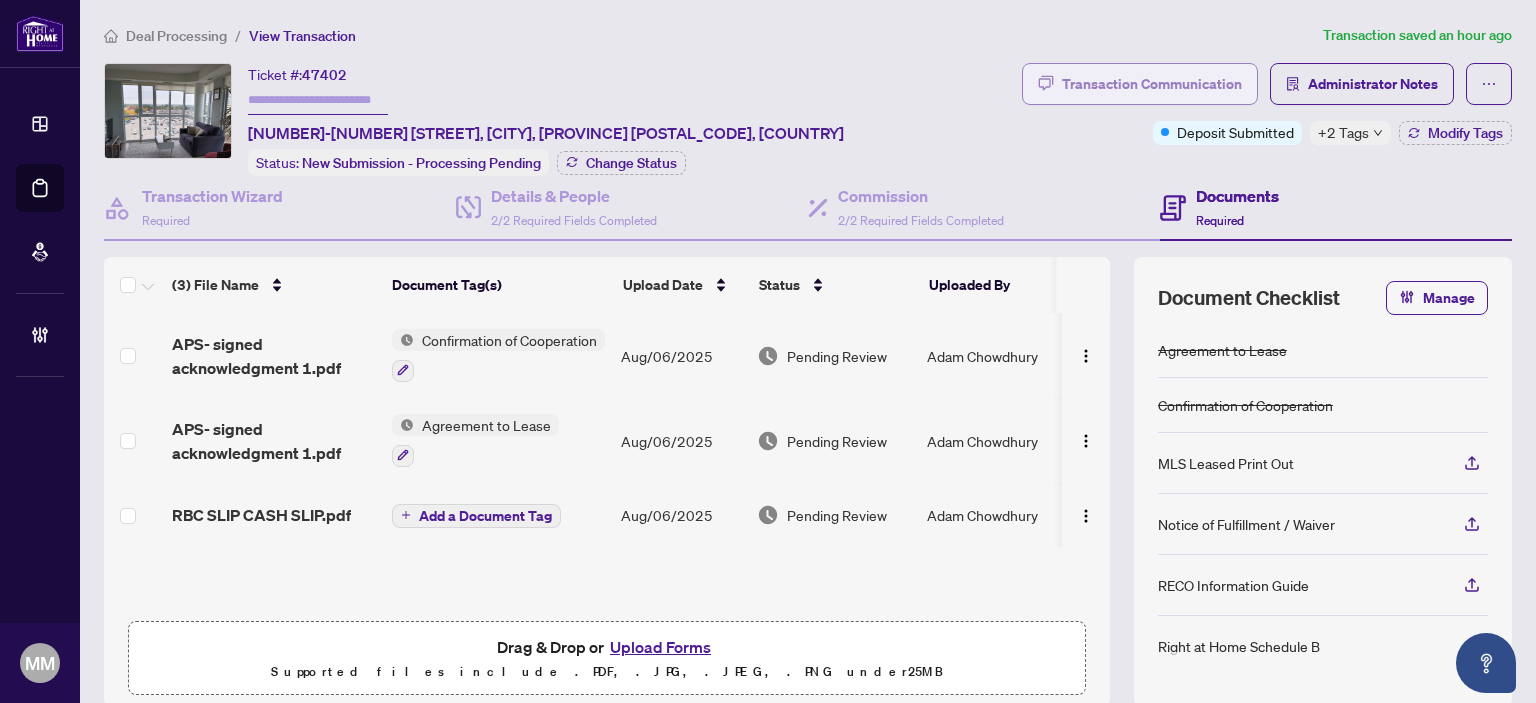click on "Transaction Communication" at bounding box center [1152, 84] 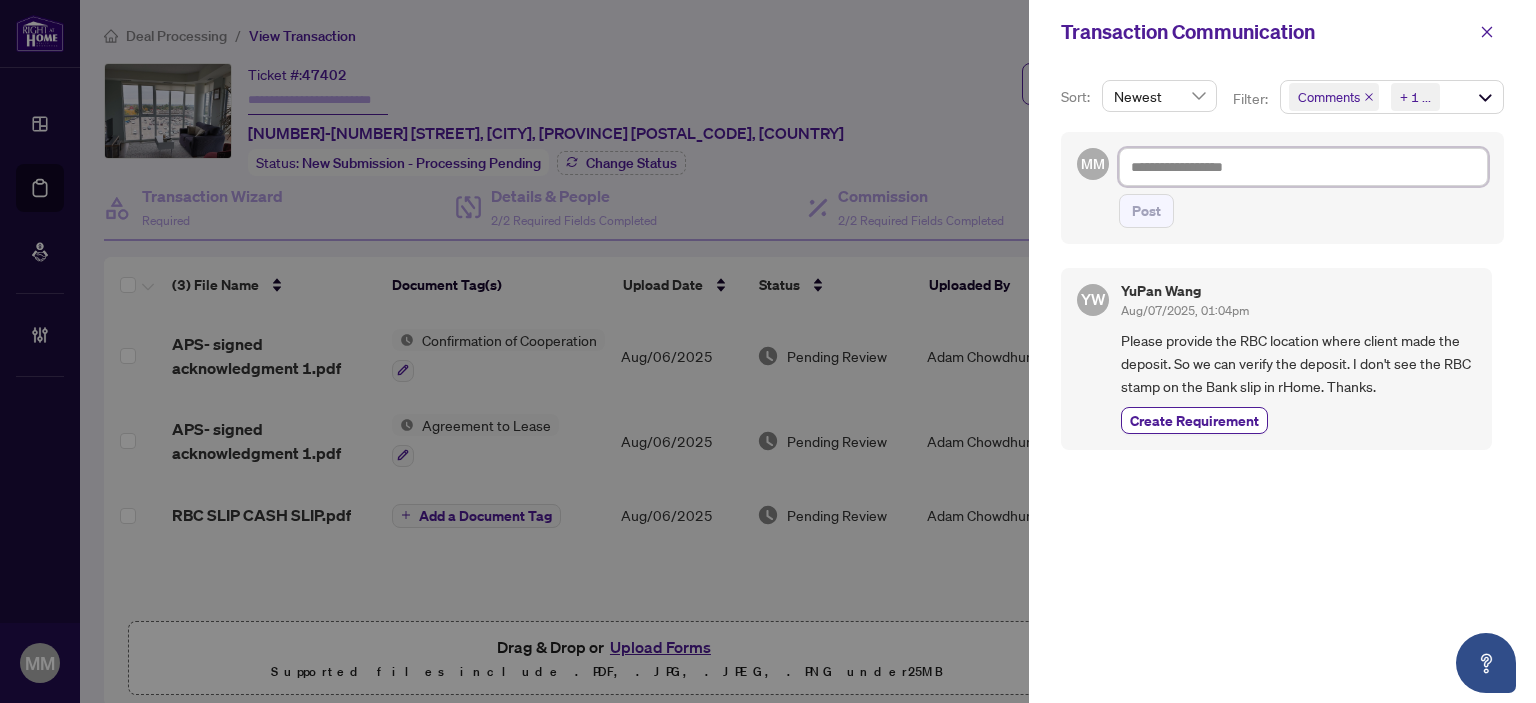 drag, startPoint x: 1144, startPoint y: 171, endPoint x: 1184, endPoint y: 158, distance: 42.059483 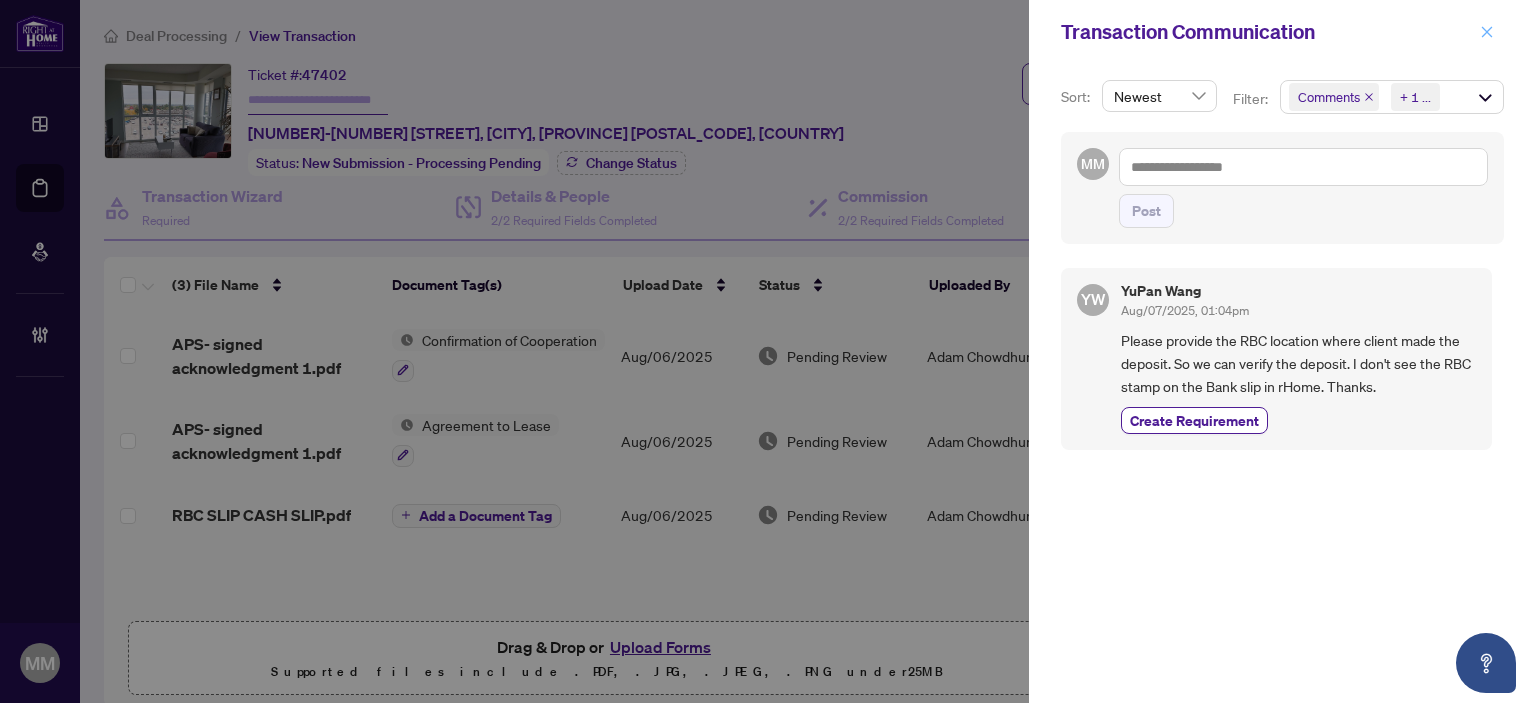 click 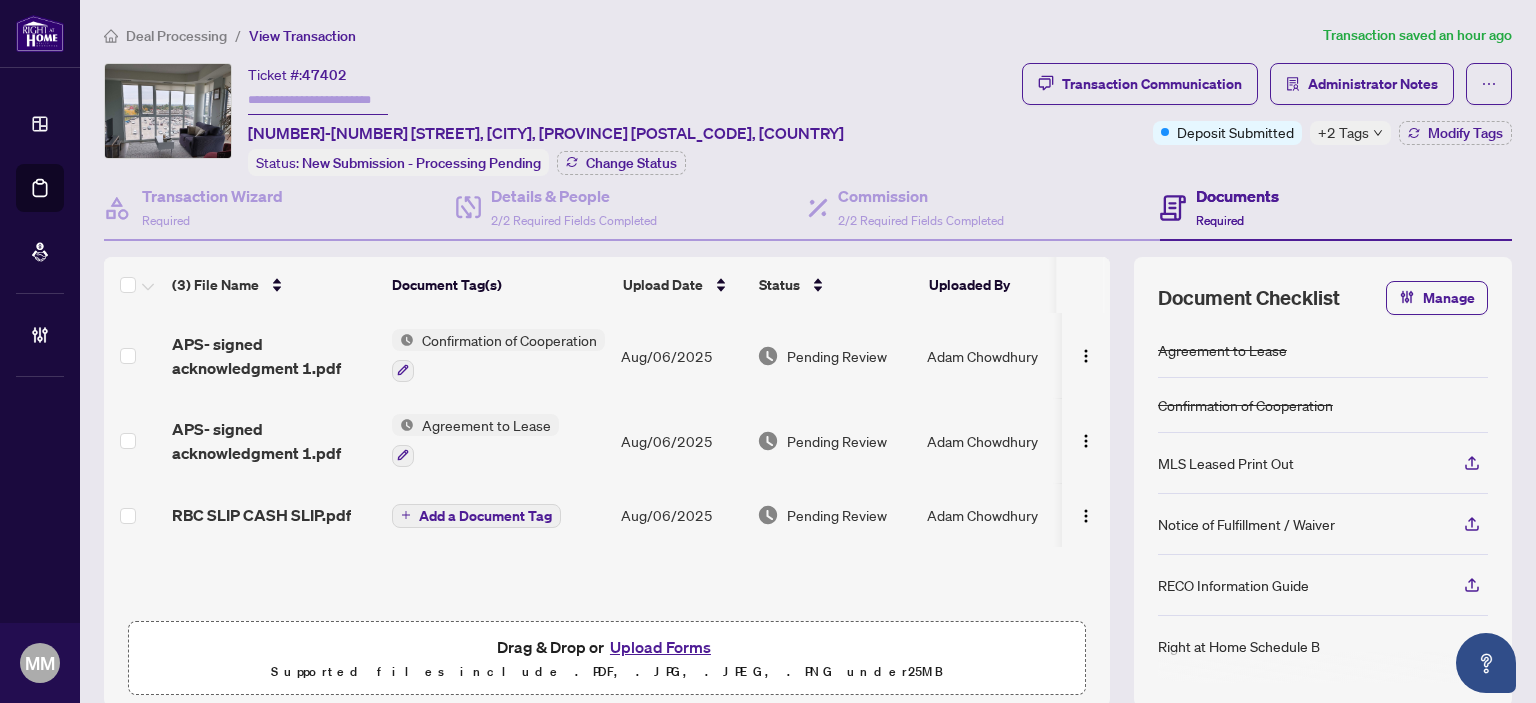 click on "Pending Review" at bounding box center [837, 515] 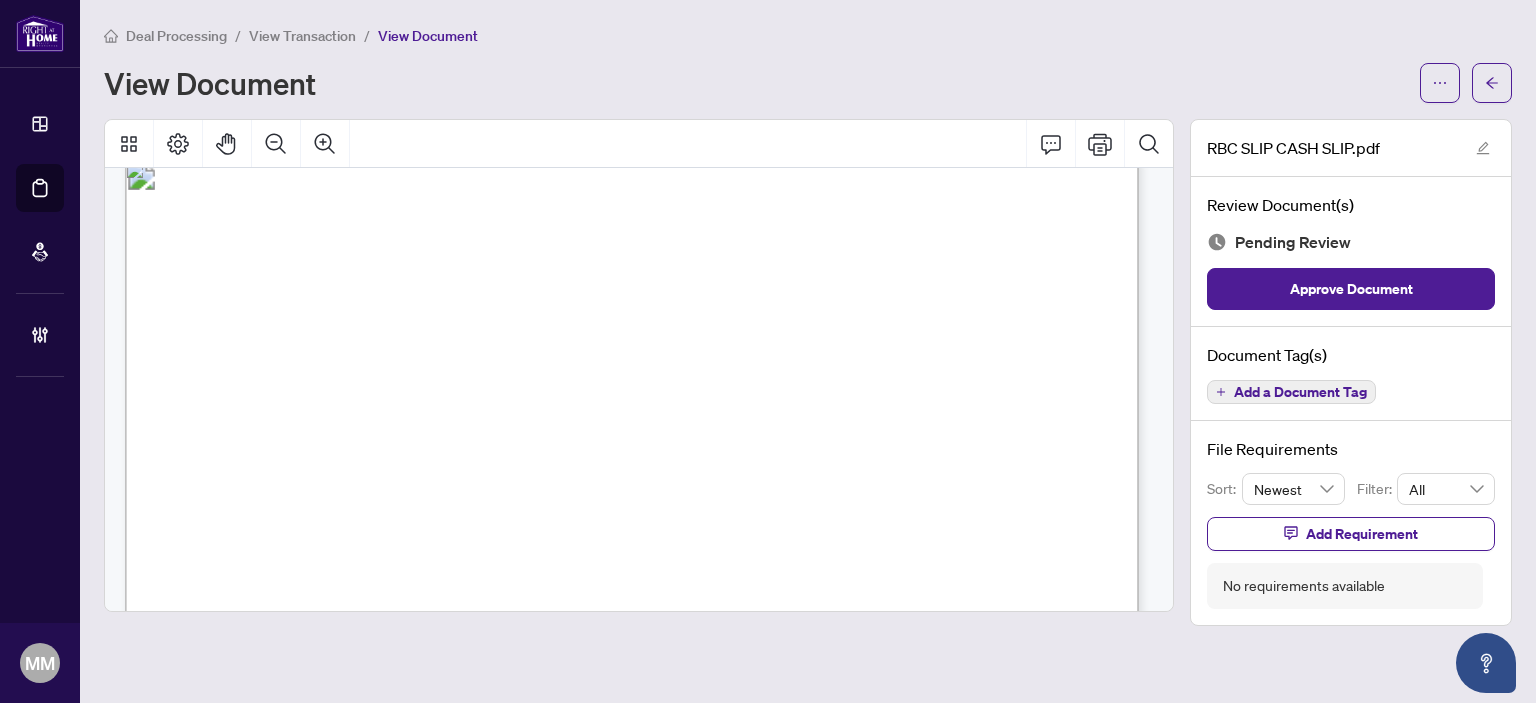 scroll, scrollTop: 0, scrollLeft: 0, axis: both 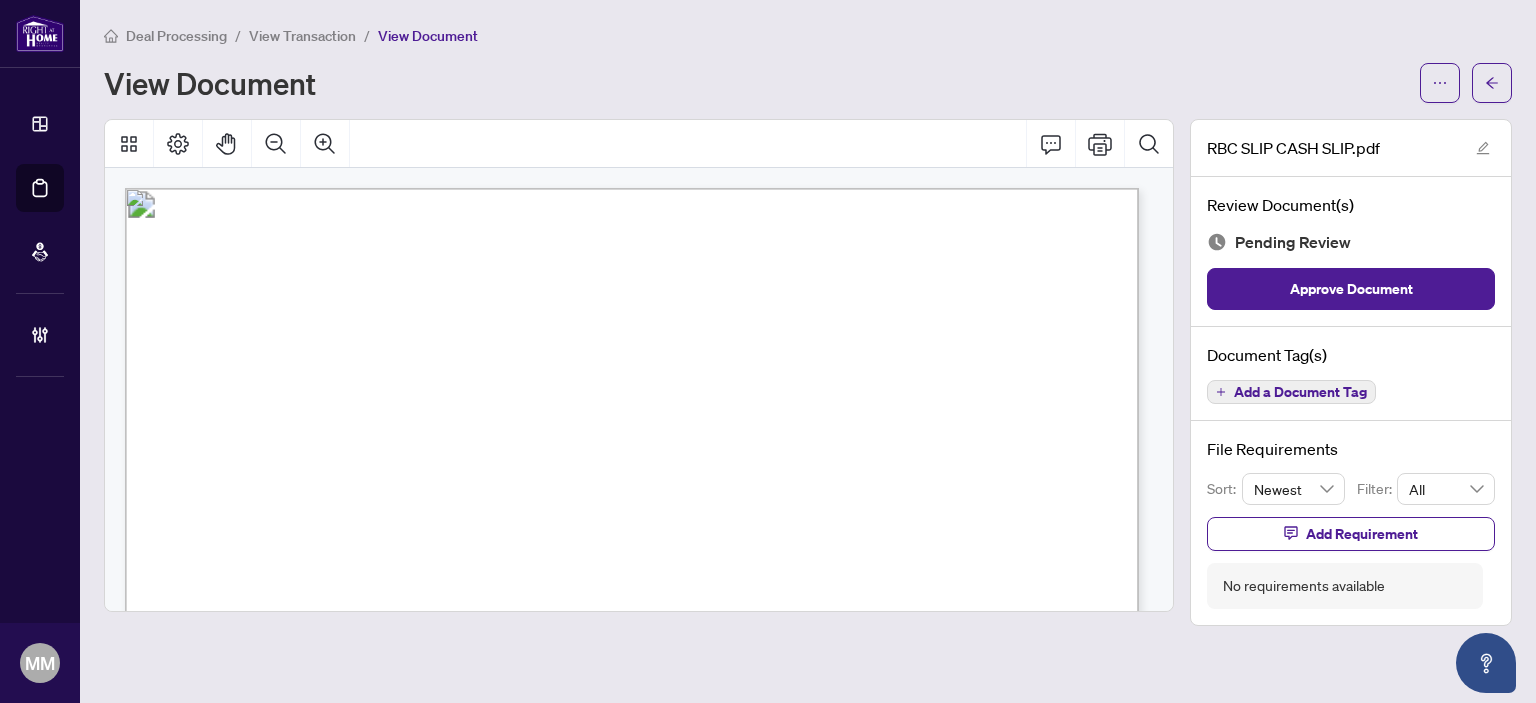 click at bounding box center [964, 1274] 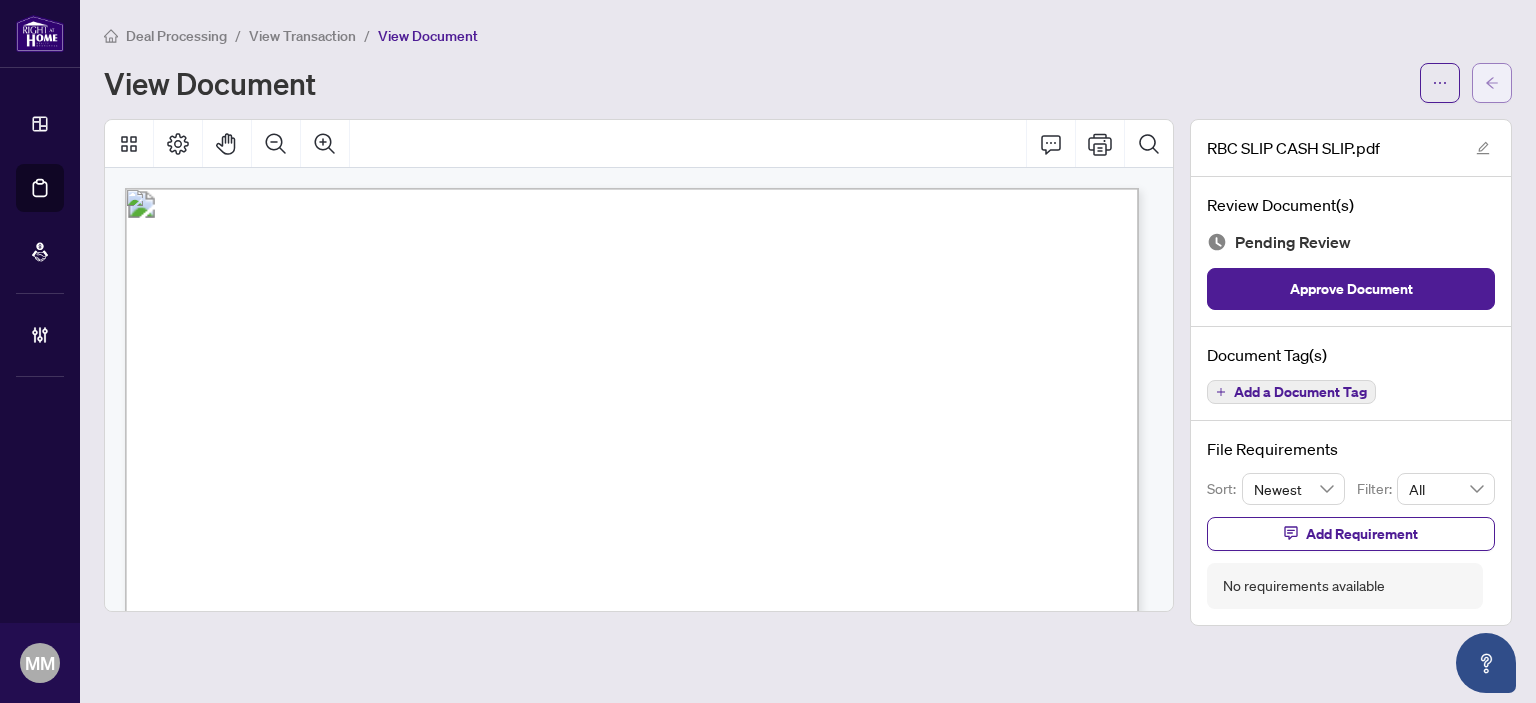 click at bounding box center (1492, 83) 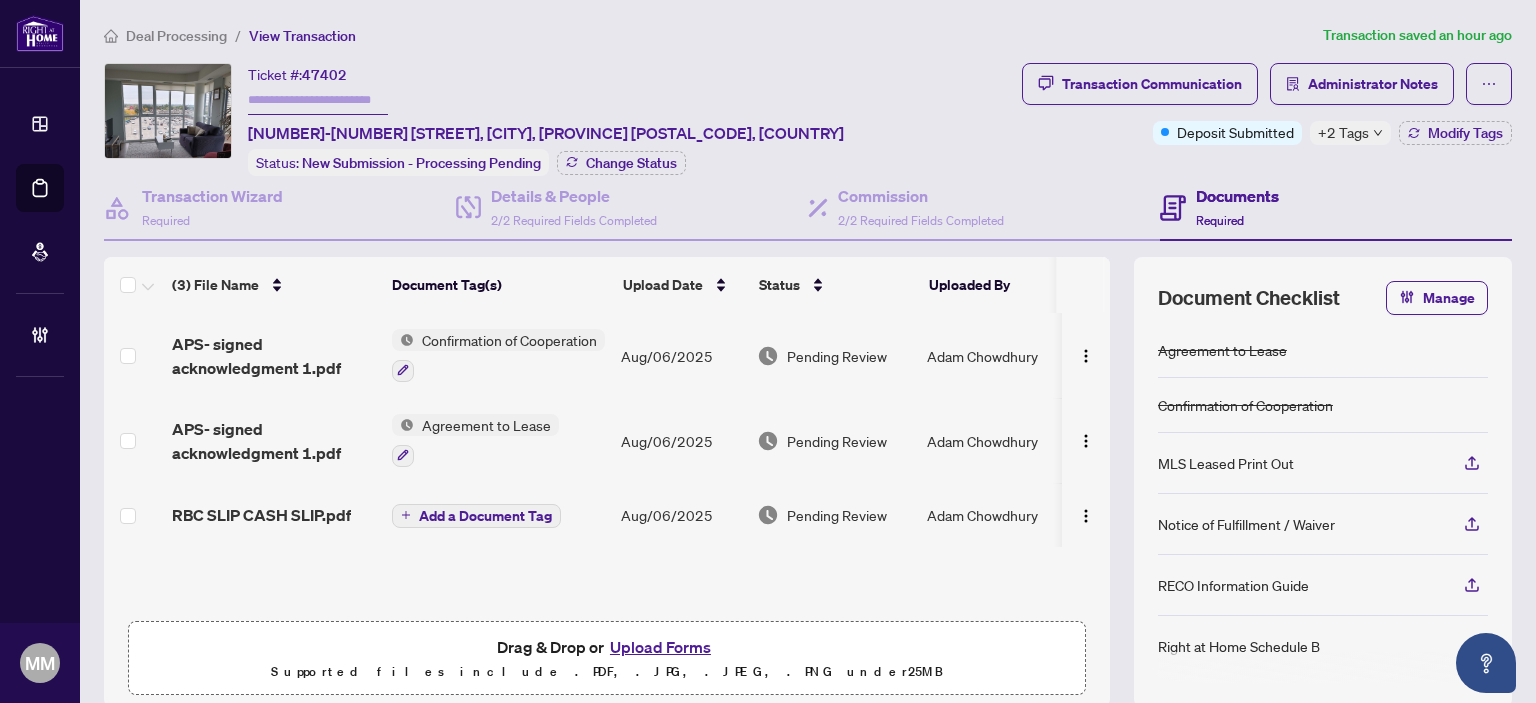 click on "Pending Review" at bounding box center [834, 515] 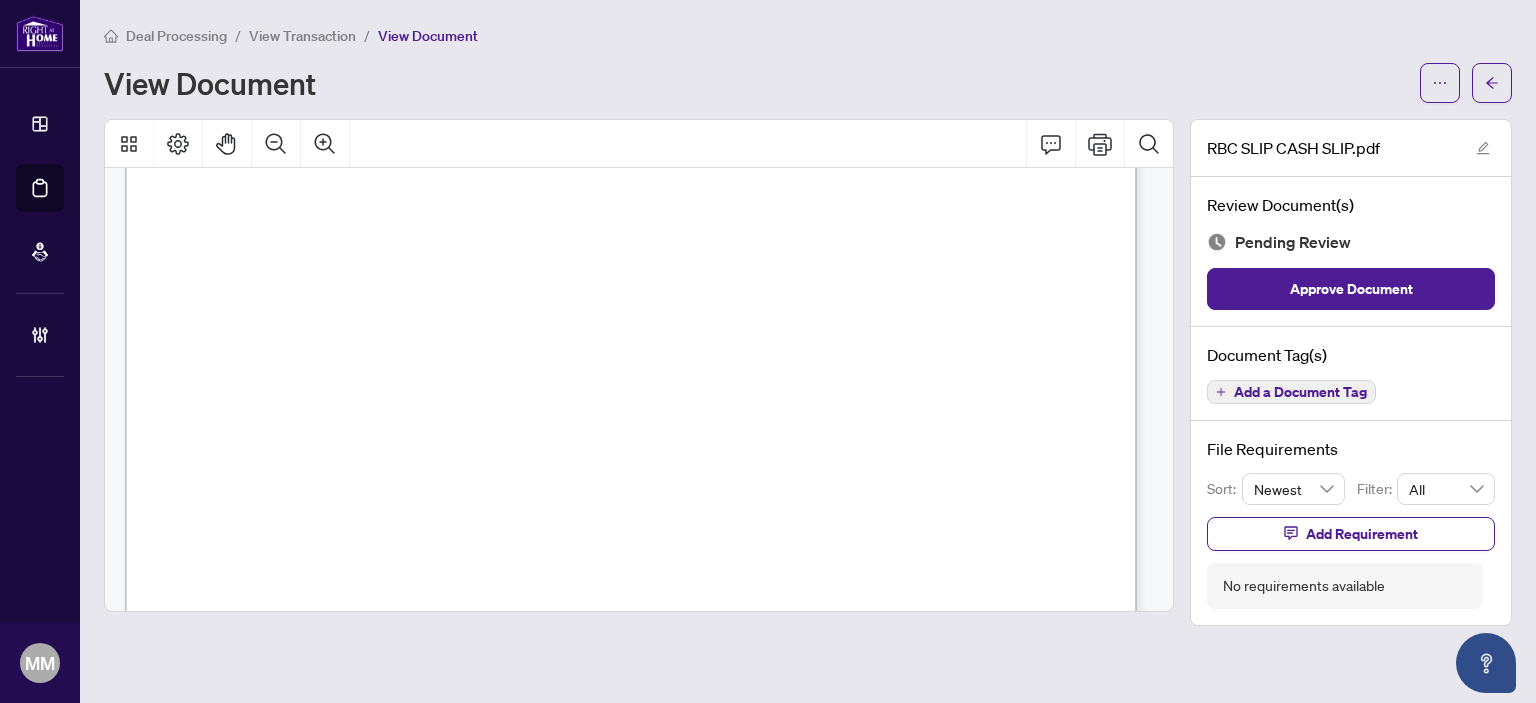 scroll, scrollTop: 0, scrollLeft: 0, axis: both 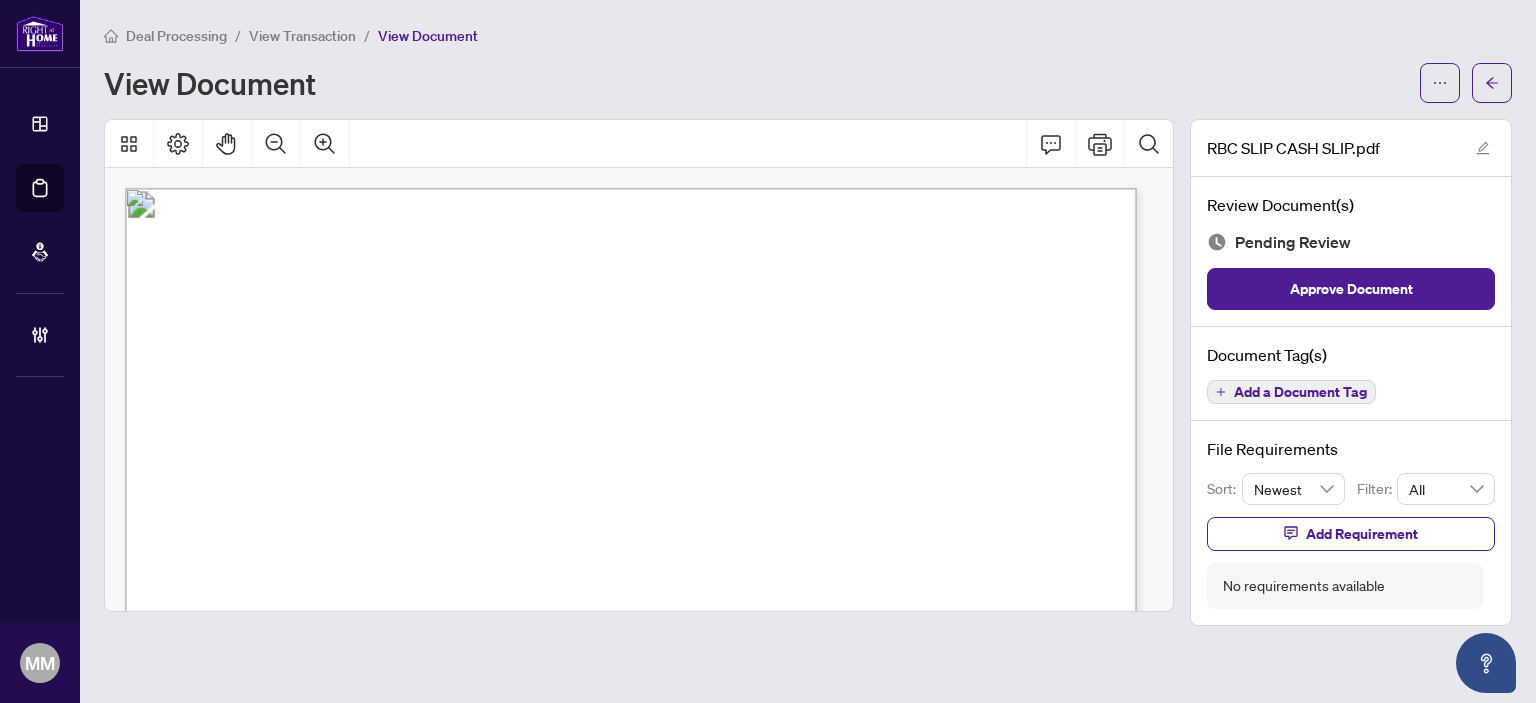 click at bounding box center [961, 1270] 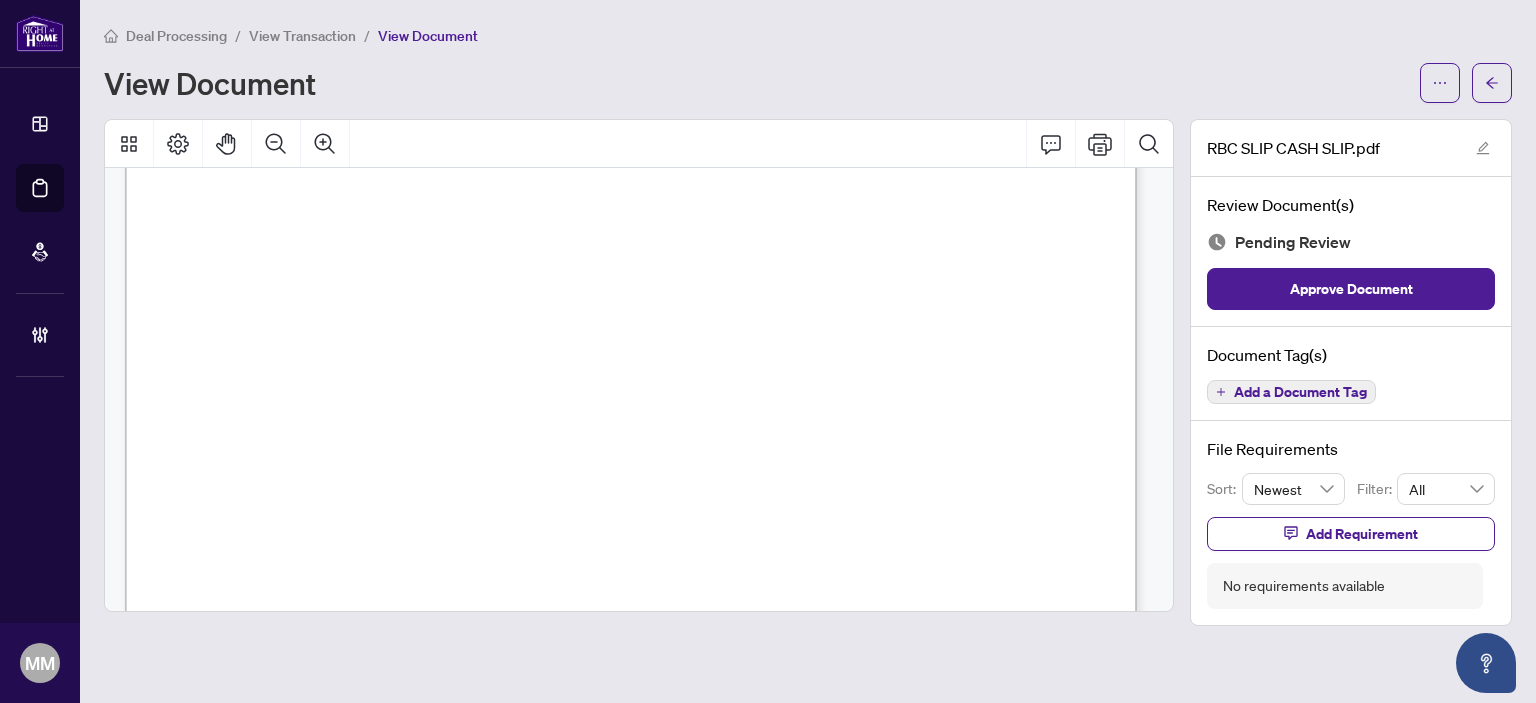 scroll, scrollTop: 200, scrollLeft: 0, axis: vertical 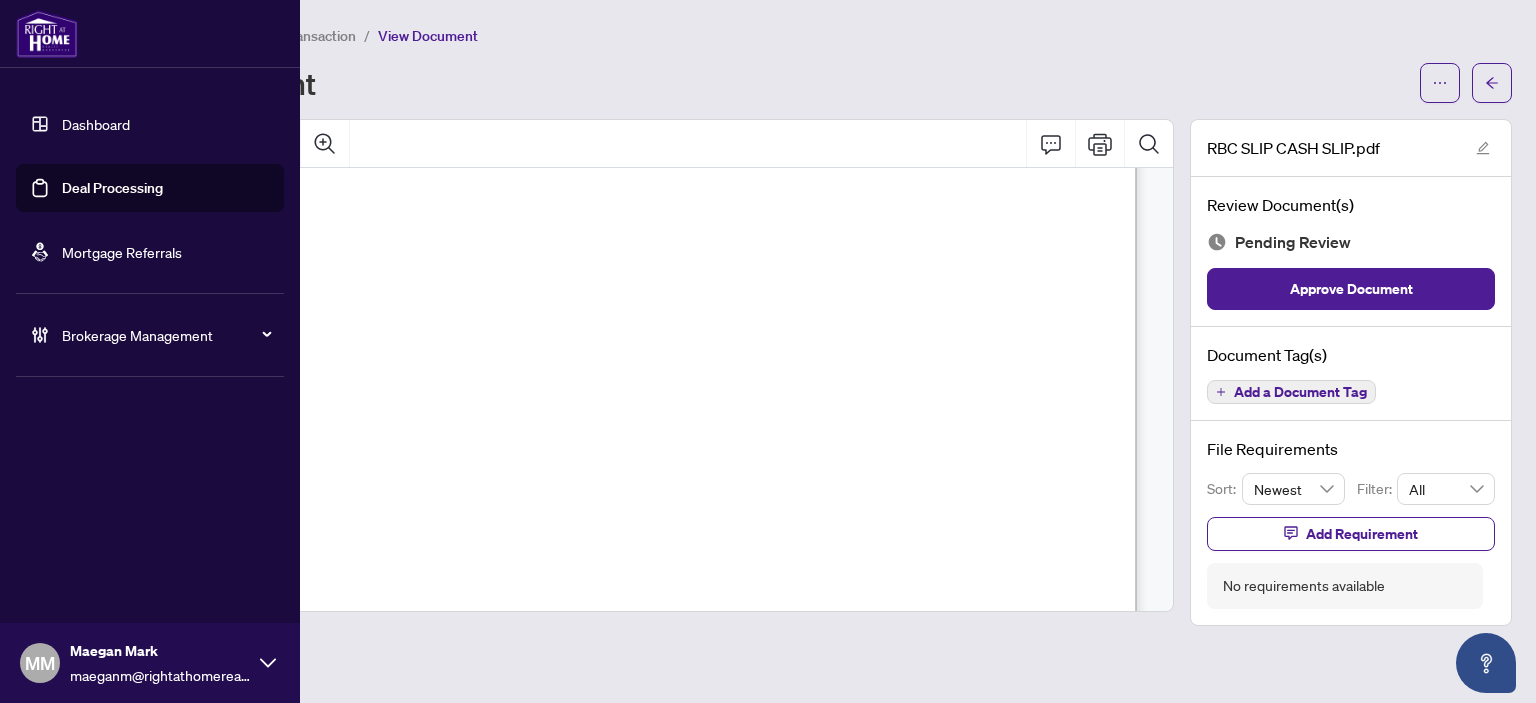 click on "Deal Processing" at bounding box center [112, 188] 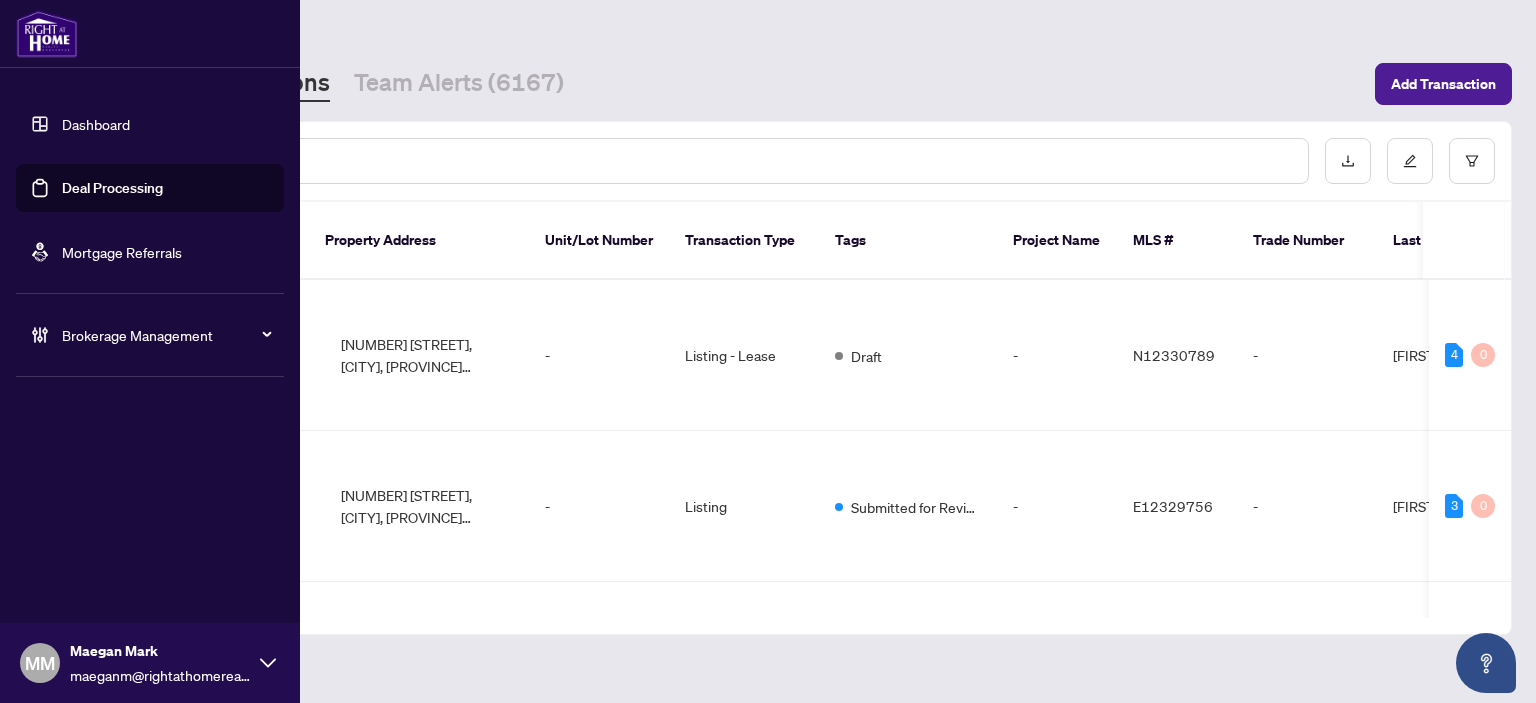 click at bounding box center (715, 161) 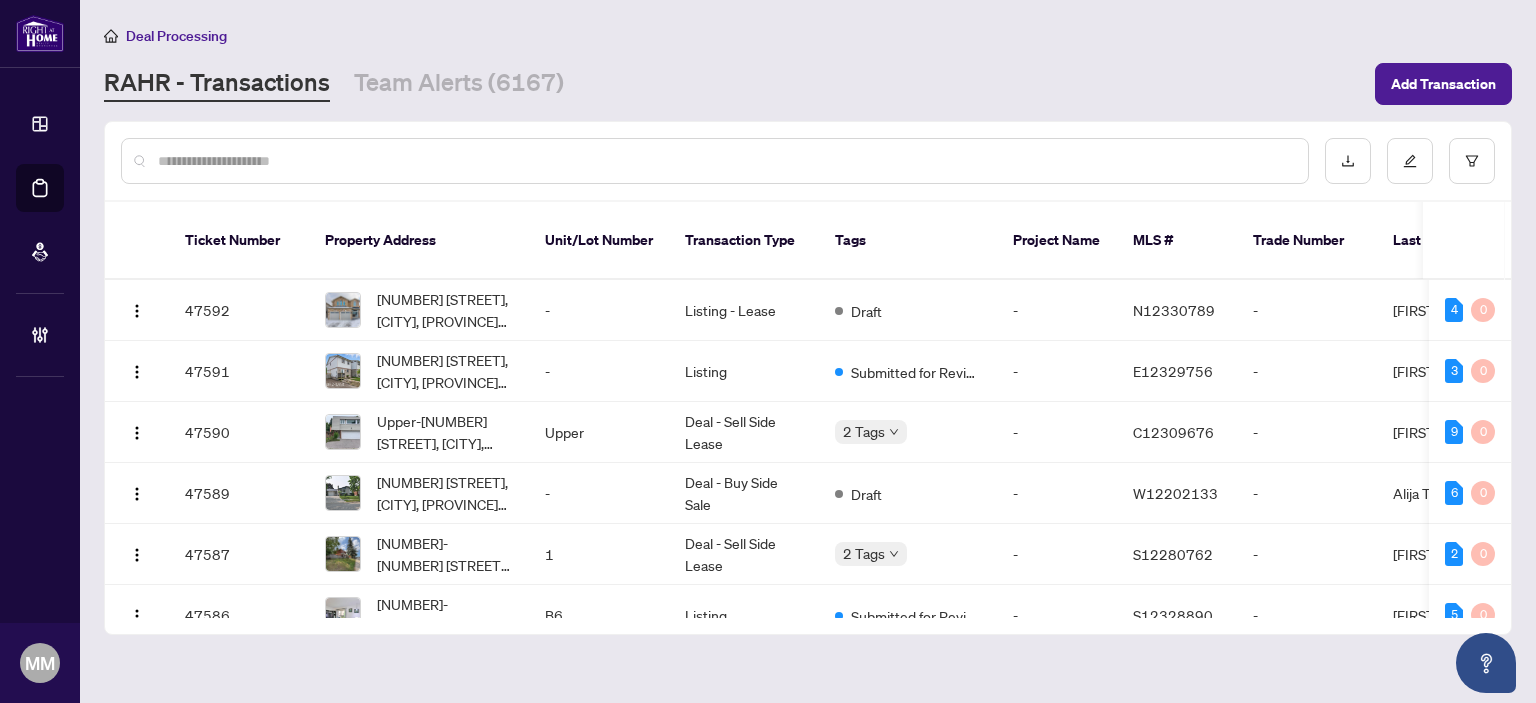 click at bounding box center [725, 161] 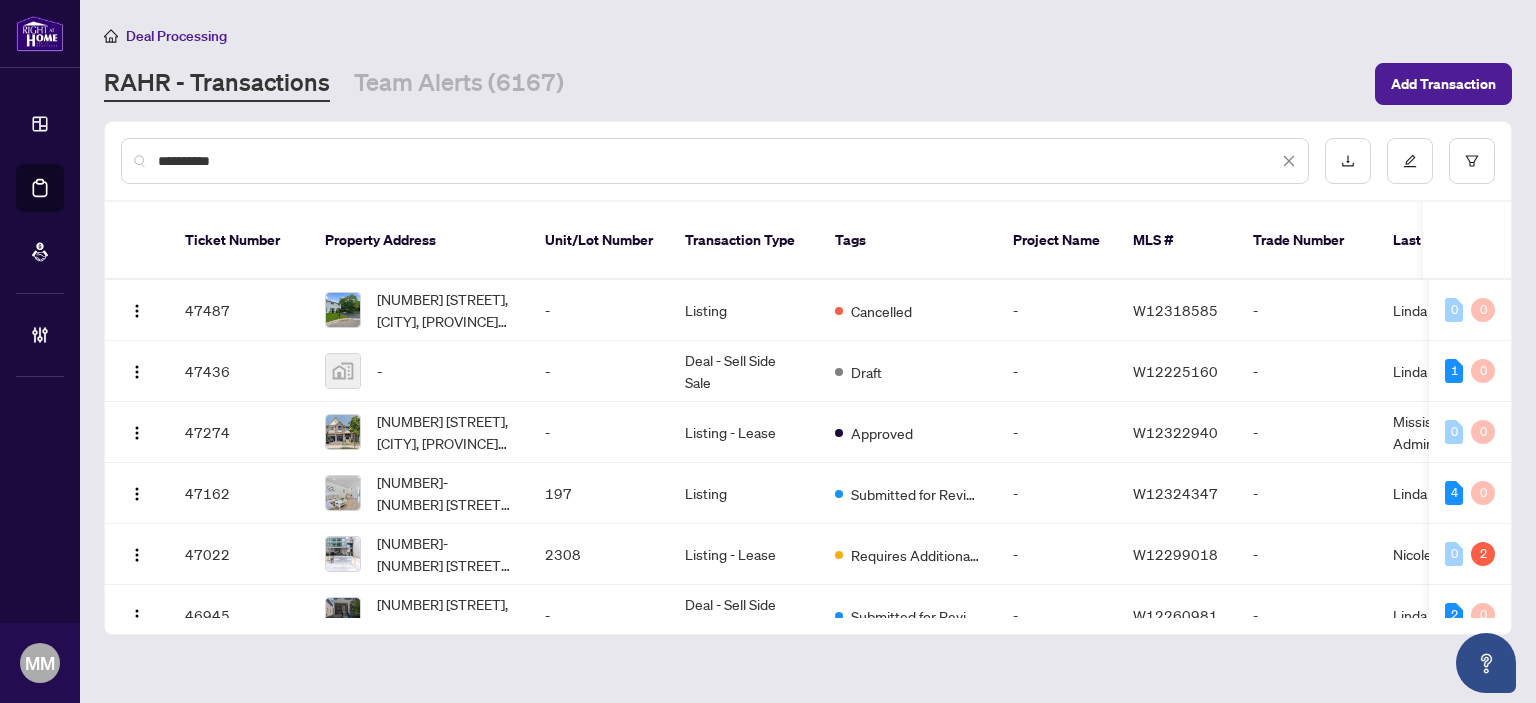 type on "**********" 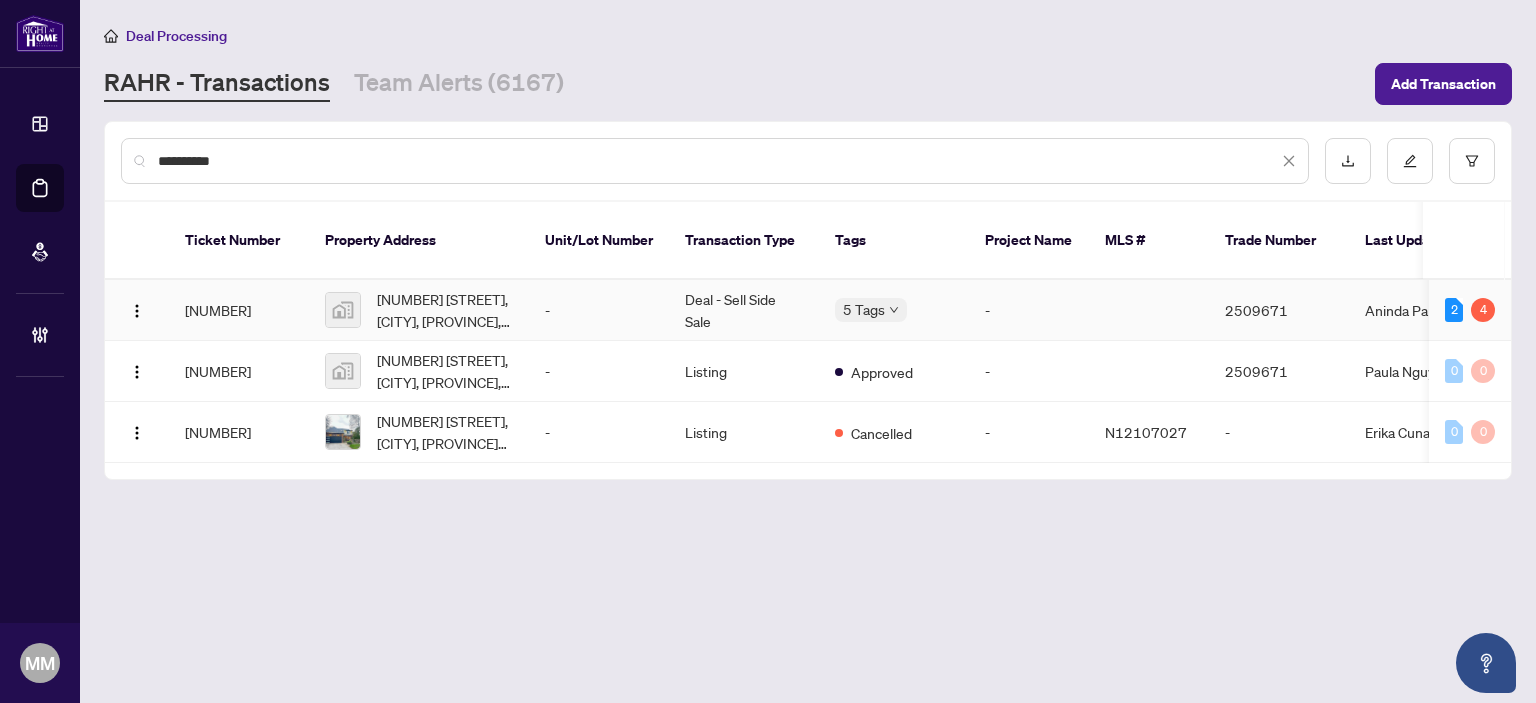 click at bounding box center (1149, 310) 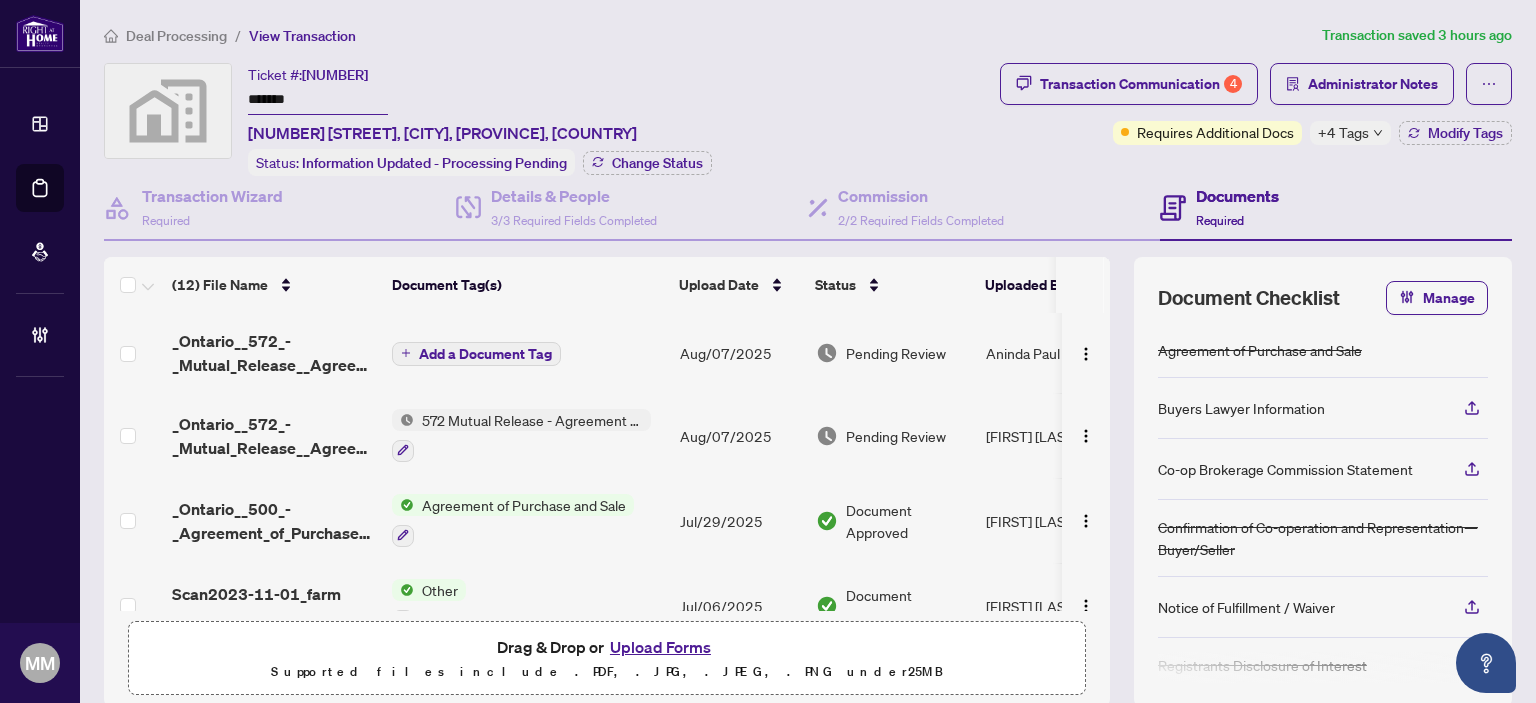 scroll, scrollTop: 0, scrollLeft: 0, axis: both 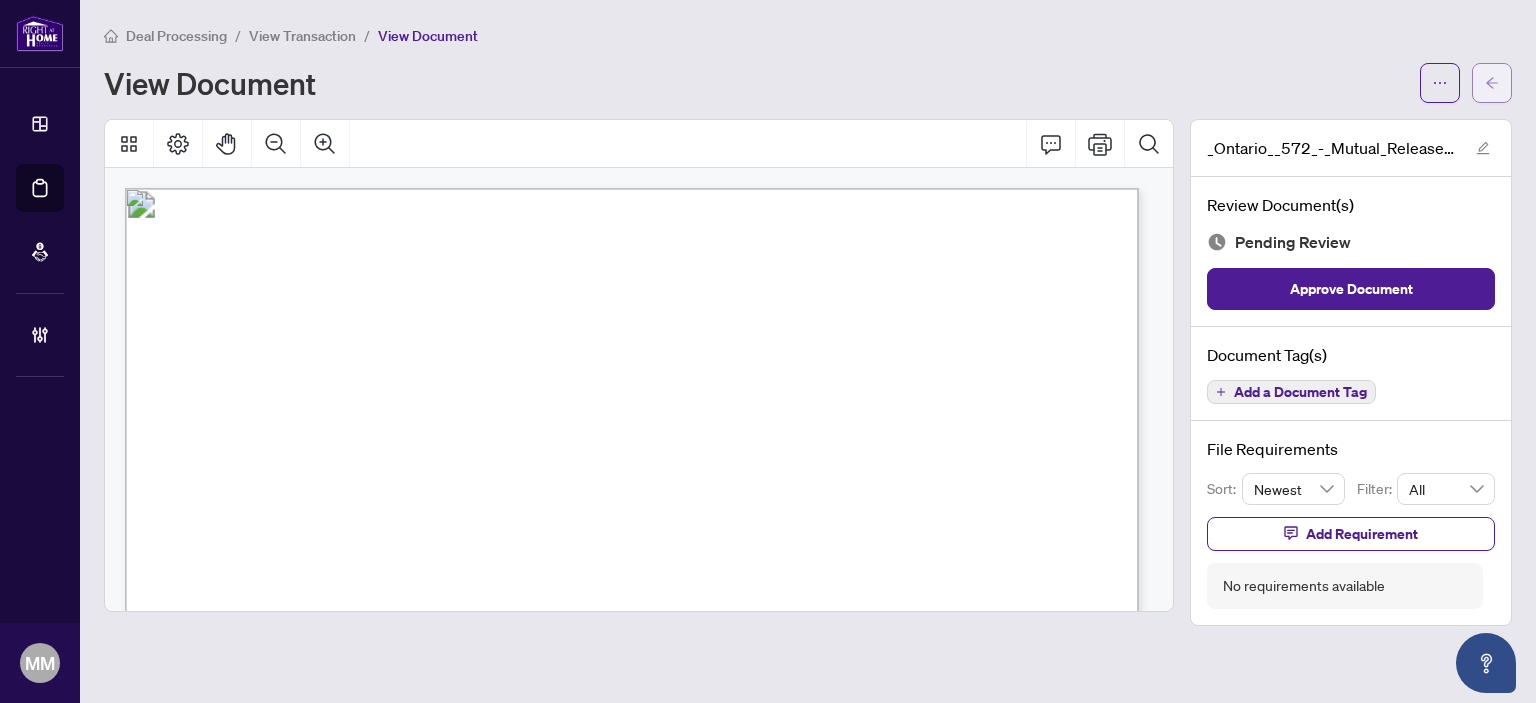 click at bounding box center (1492, 83) 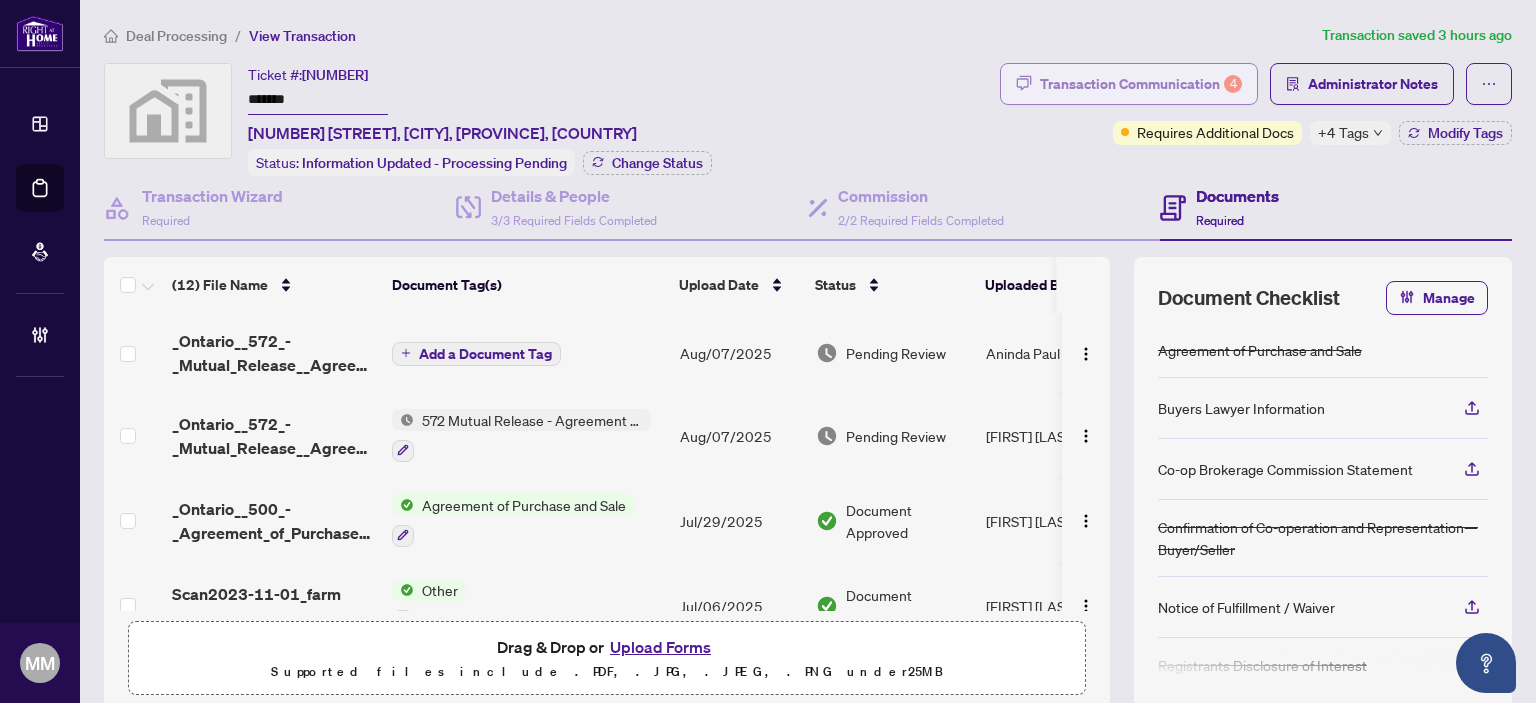 click on "Transaction Communication 4" at bounding box center (1141, 84) 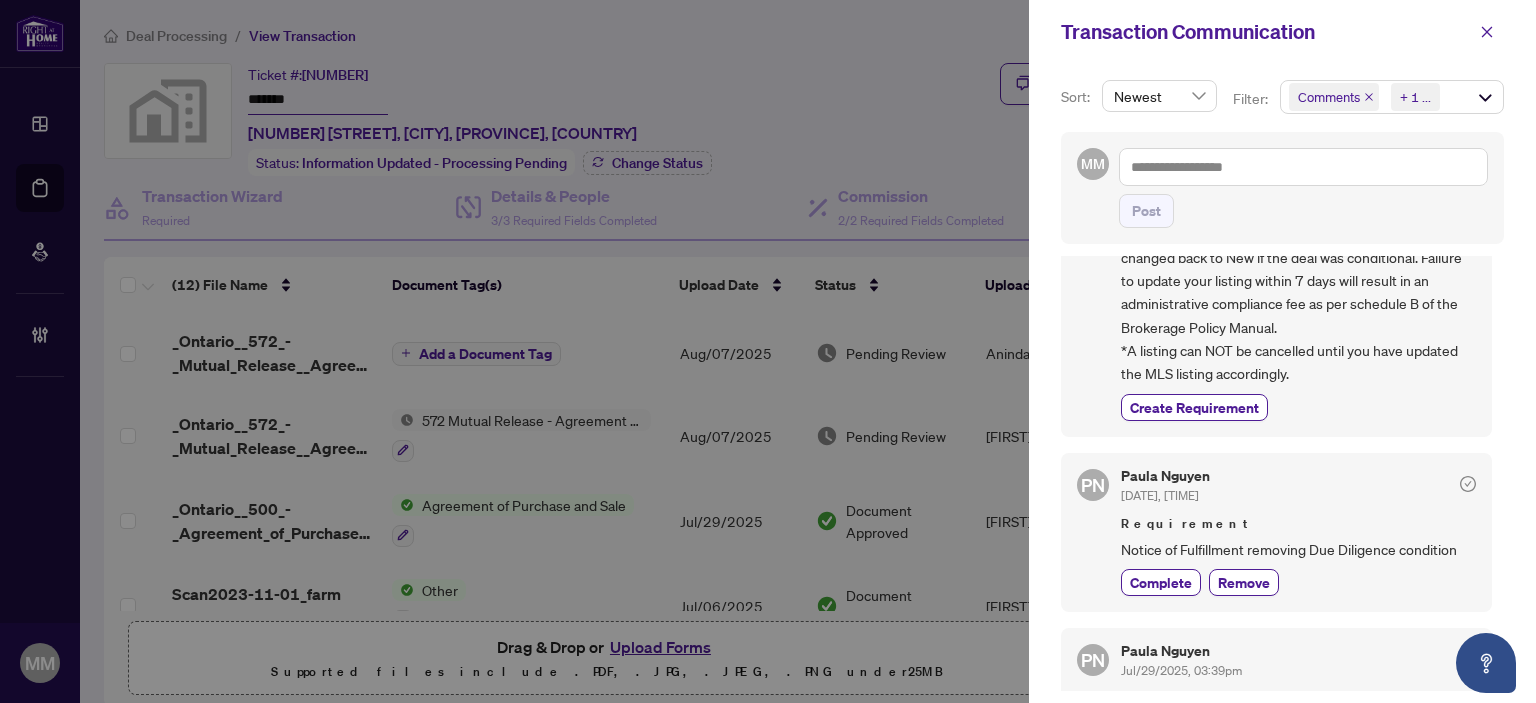 scroll, scrollTop: 500, scrollLeft: 0, axis: vertical 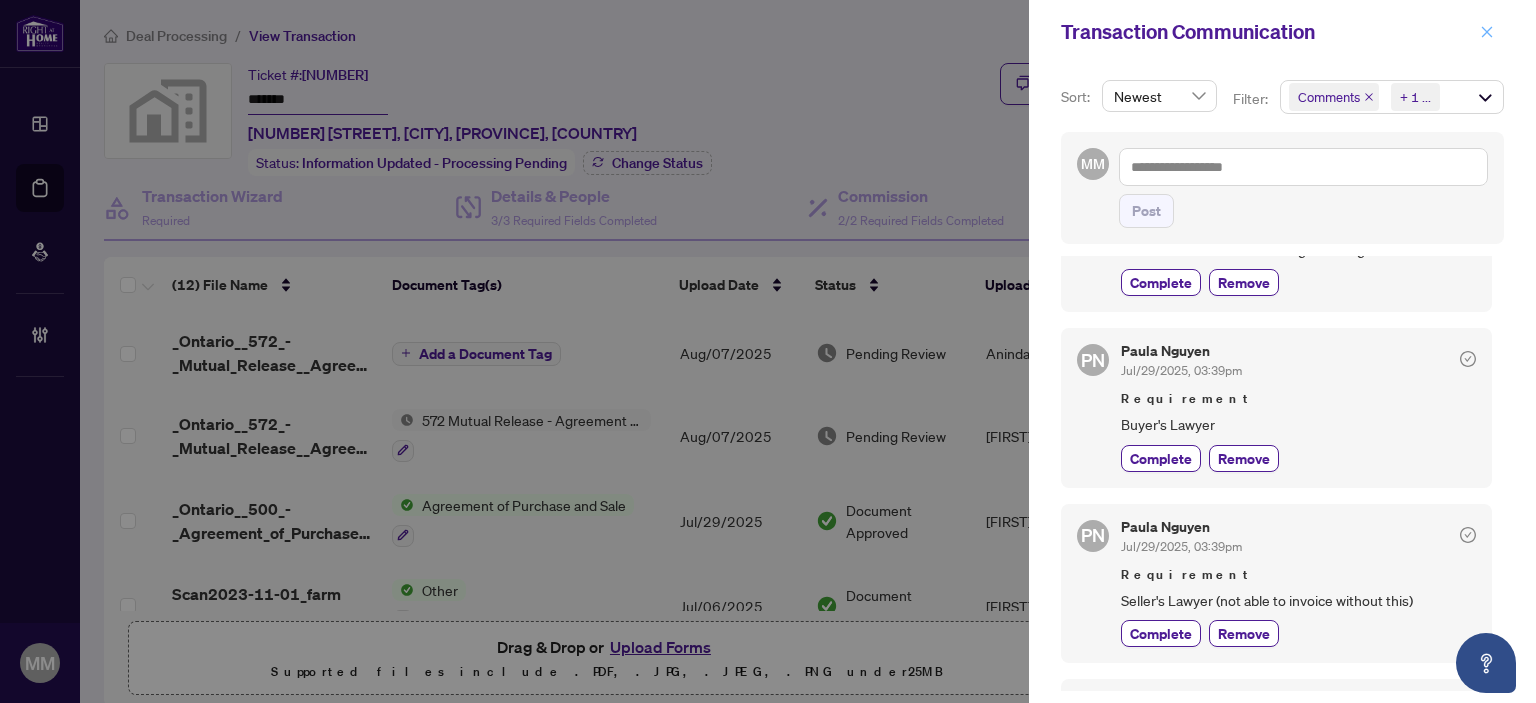 click 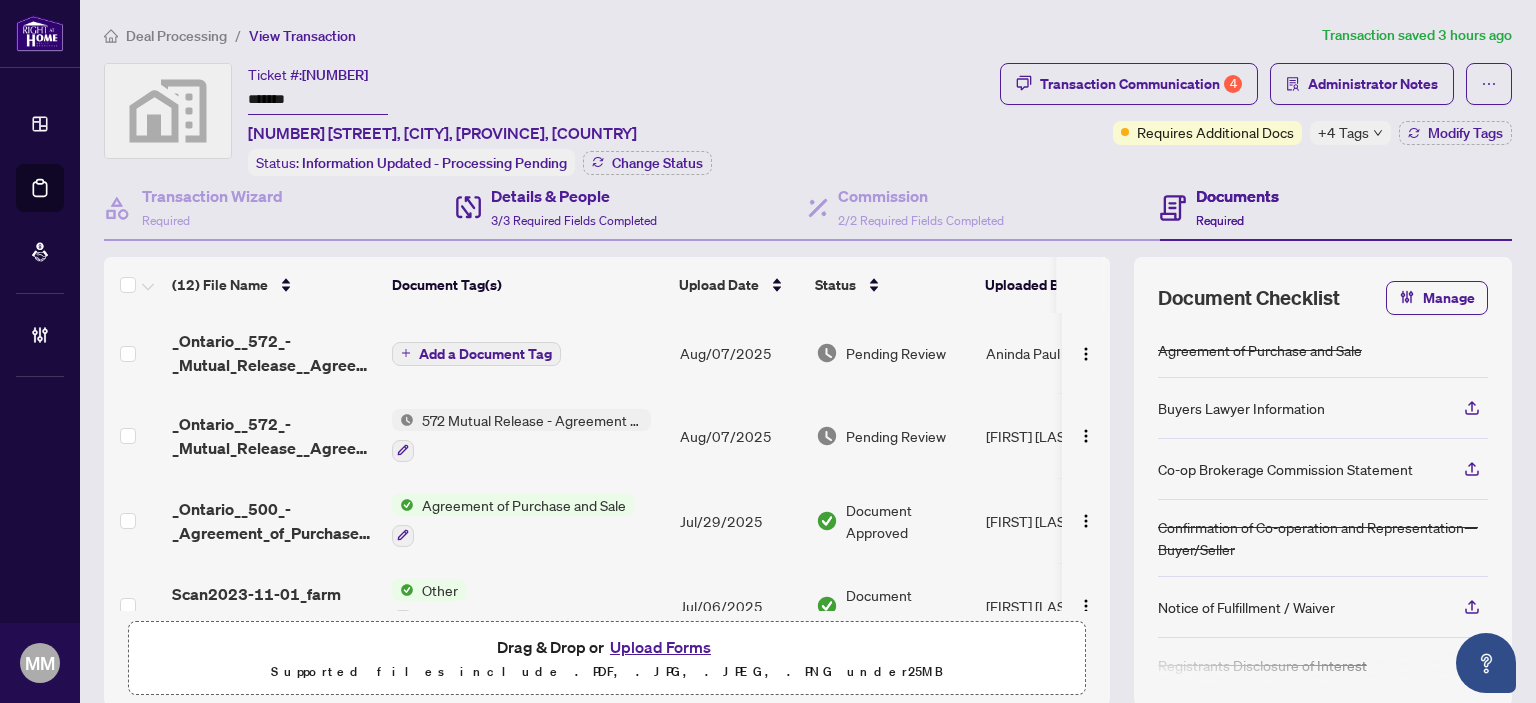 click on "Details & People 3/3 Required Fields Completed" at bounding box center [632, 208] 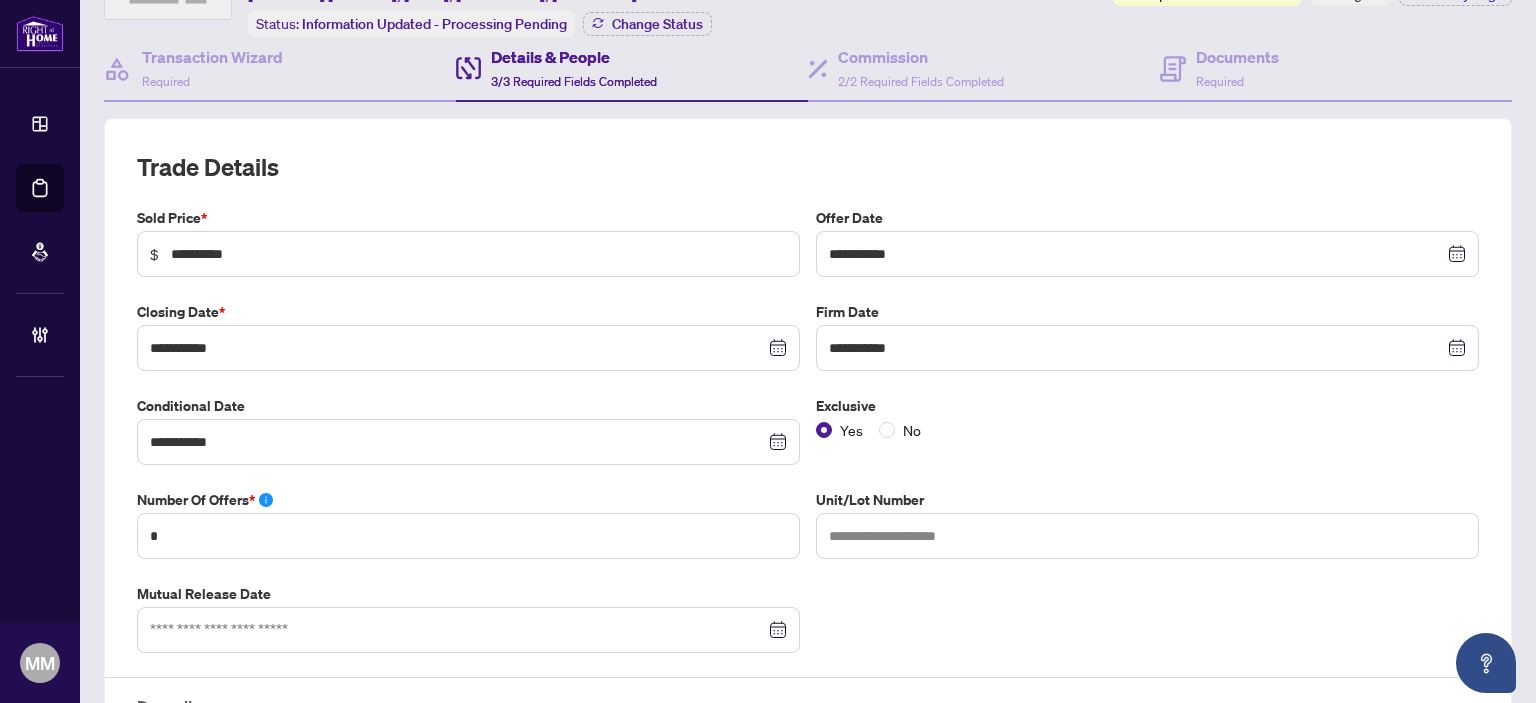 scroll, scrollTop: 0, scrollLeft: 0, axis: both 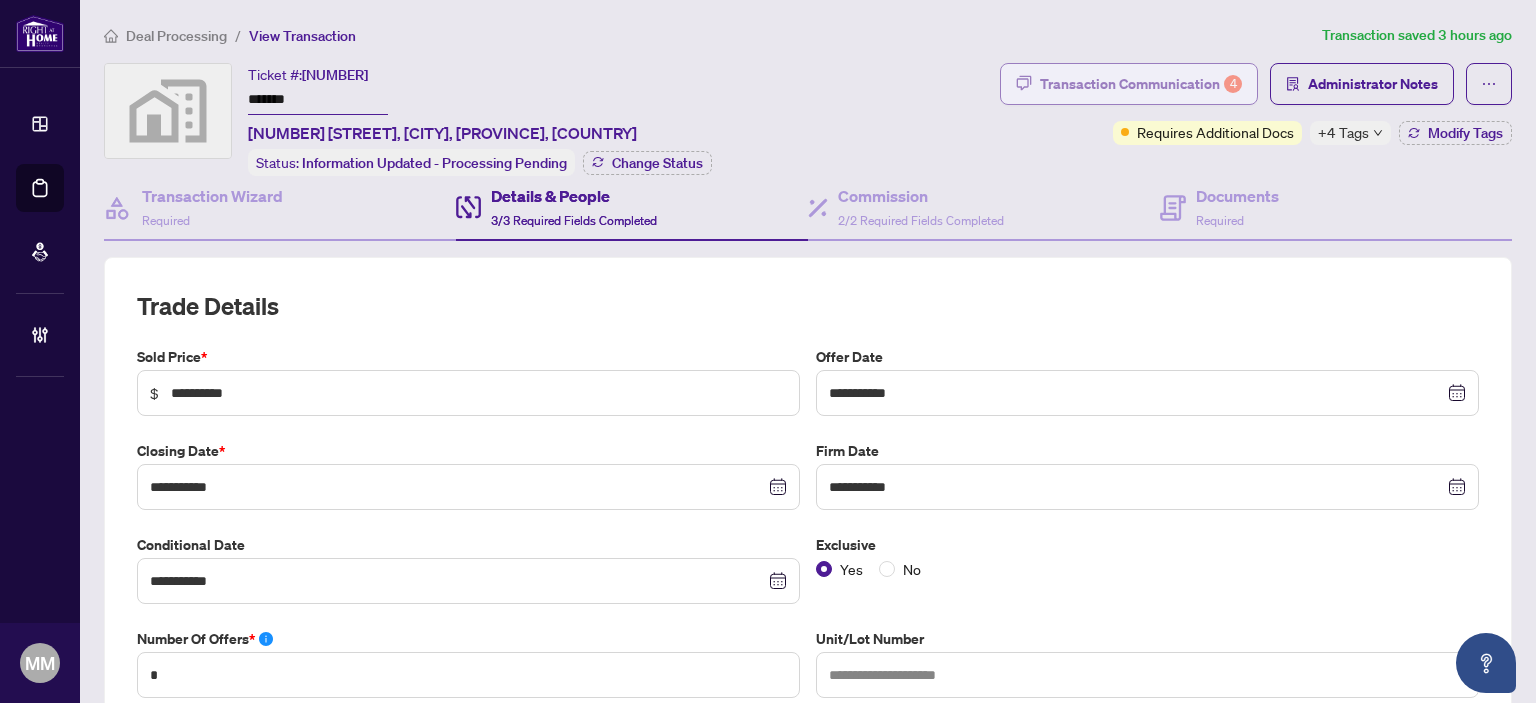 click on "Transaction Communication 4" at bounding box center [1129, 84] 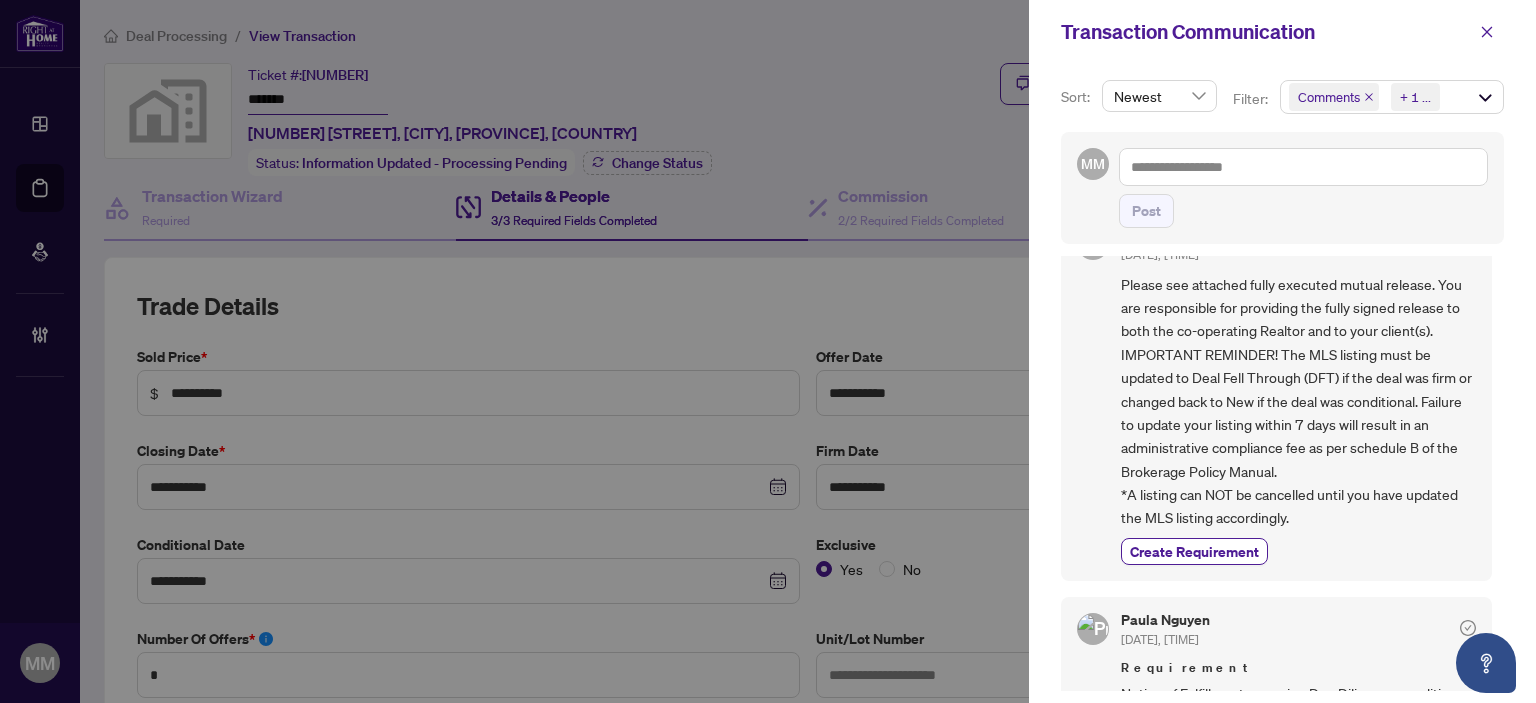 scroll, scrollTop: 0, scrollLeft: 0, axis: both 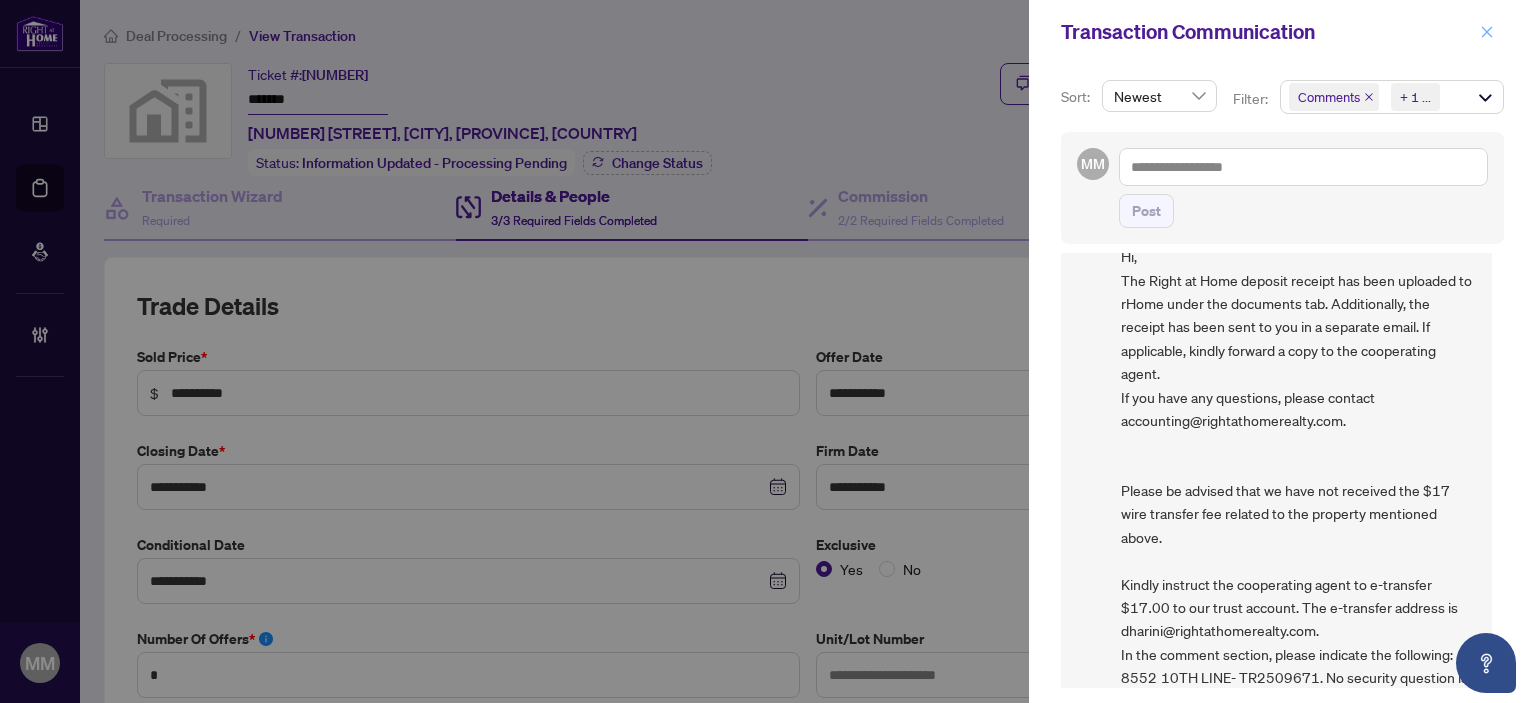 click at bounding box center [1487, 32] 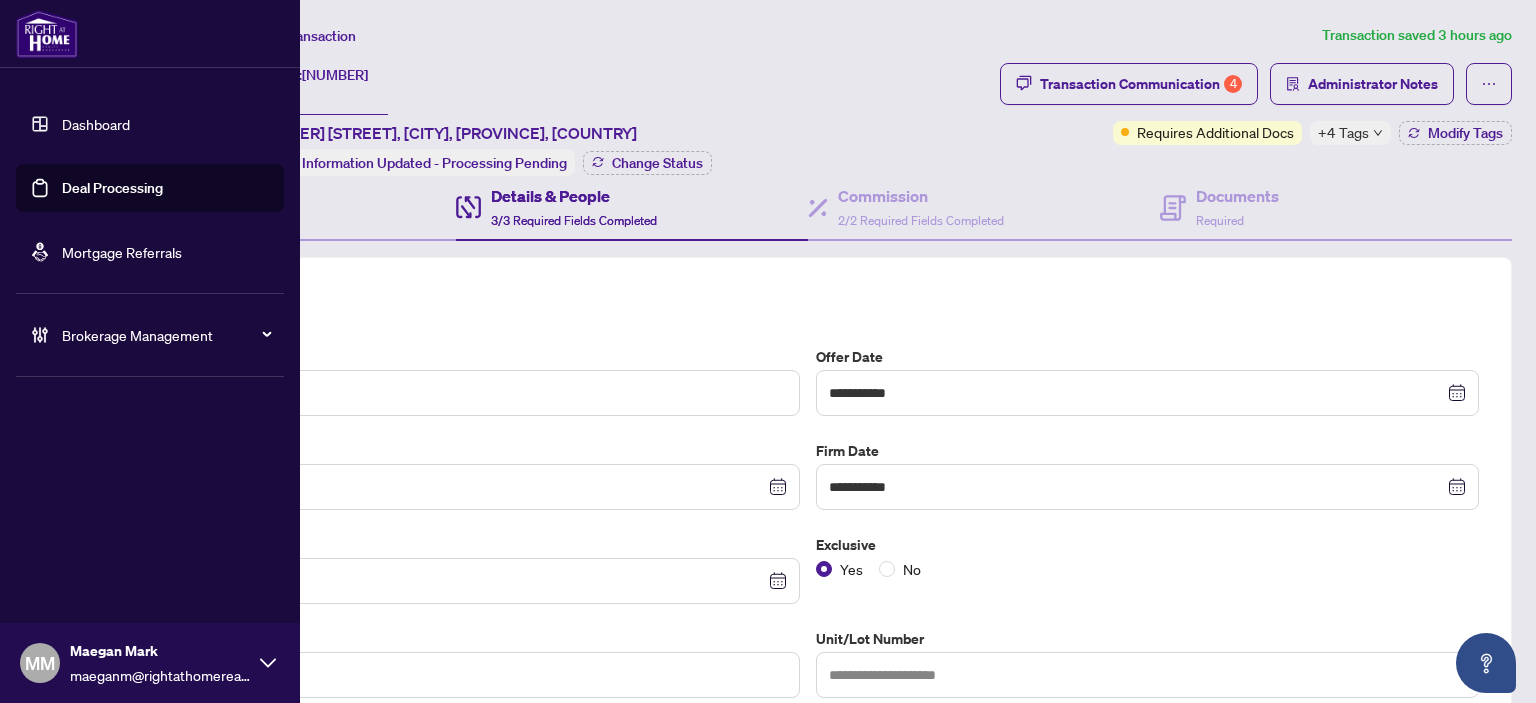 click on "Deal Processing" at bounding box center [112, 188] 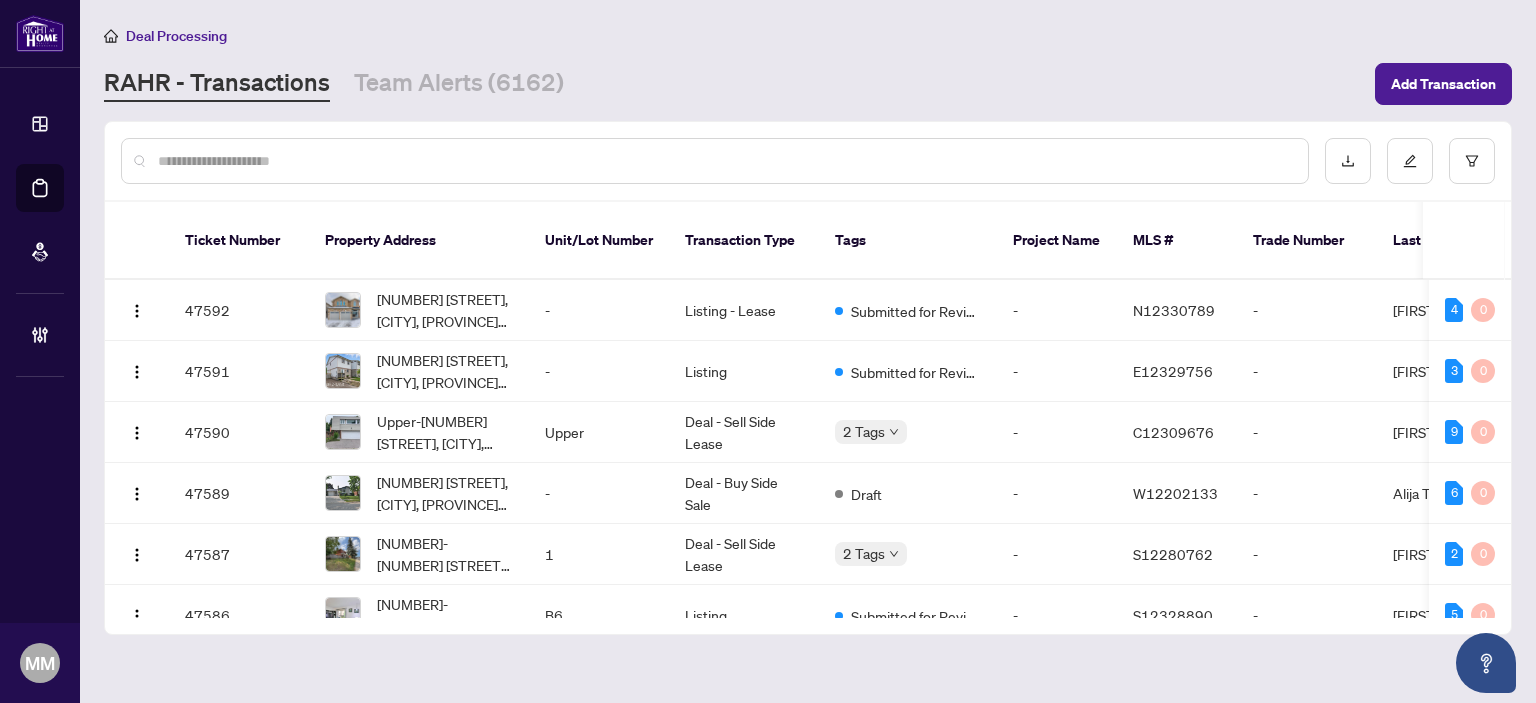 click on "Deal Processing RAHR - Transactions Team Alerts (6162) Add Transaction Ticket Number Property Address Unit/Lot Number Transaction Type Tags Project Name MLS # Trade Number Last Updated By Last Modified Date Created By Created Date 47592 [NUMBER] [STREET], [CITY], [PROVINCE] [POSTAL_CODE], [COUNTRY] - Listing - Lease Submitted for Review - [ID] - [FIRST] [LAST] Aug/07/2025 [FIRST] [LAST] Aug/07/2025 4 0 47591 [NUMBER] [STREET], [CITY], [PROVINCE] [POSTAL_CODE], [COUNTRY] - Listing Submitted for Review - [ID] - [FIRST] [LAST] Aug/07/2025 [FIRST] [LAST] Aug/07/2025 3 0 47590 Upper-[NUMBER] [STREET], [CITY], [PROVINCE] [POSTAL_CODE], [COUNTRY] Upper Deal - Sell Side Lease 2 Tags - [ID] - [FIRST] [LAST] Aug/07/2025 [FIRST] [LAST] Aug/07/2025 9 0 47589 [NUMBER] [STREET], [CITY], [PROVINCE] [POSTAL_CODE], [COUNTRY] - Deal - Buy Side Sale Draft - [ID] - [FIRST] [LAST] Aug/07/2025 [FIRST] [LAST] Aug/07/2025 6 0 47587 [NUMBER]-[NUMBER] [STREET], [ORILLIA], [PROVINCE] [POSTAL_CODE], [COUNTRY] [NUMBER] Deal - Sell Side Lease 2 Tags - [ID] -" at bounding box center (808, 351) 